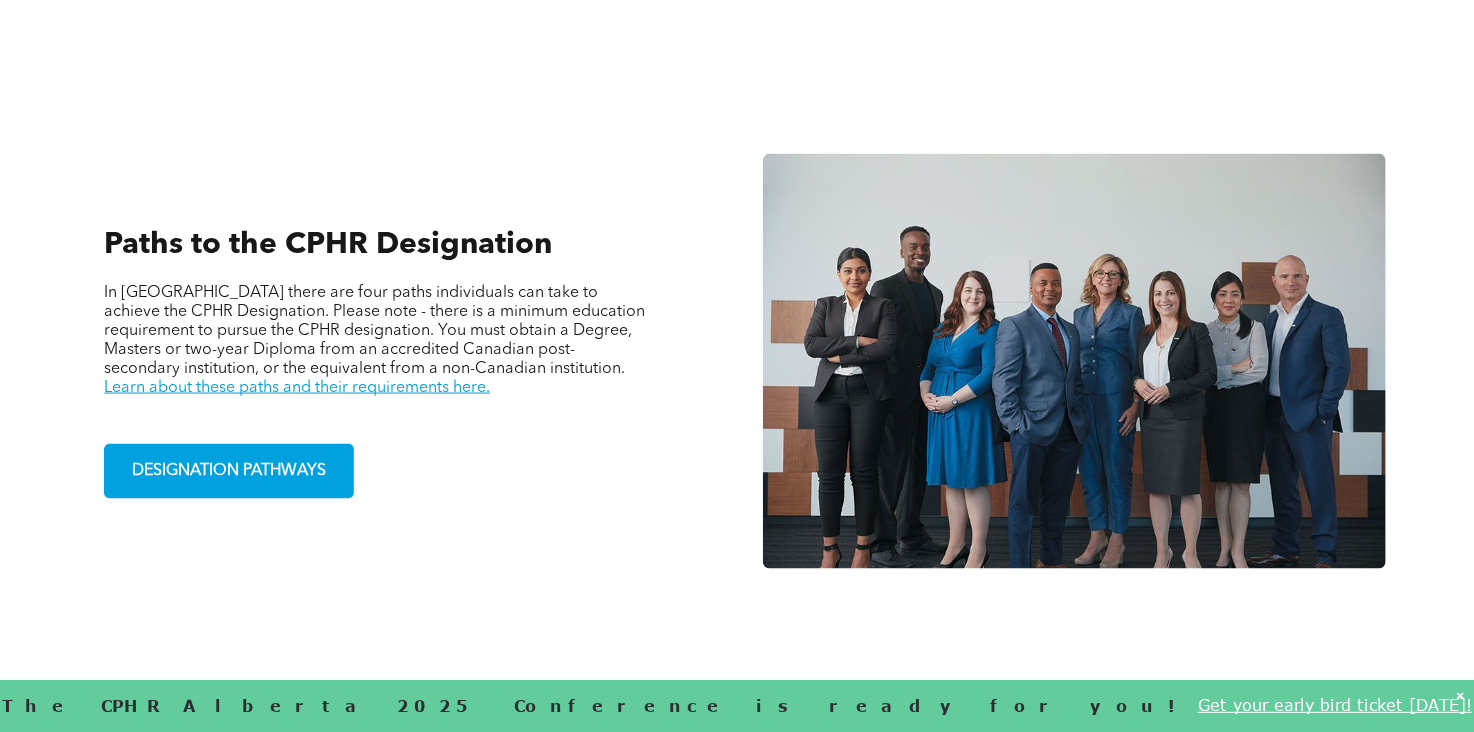 scroll, scrollTop: 1300, scrollLeft: 0, axis: vertical 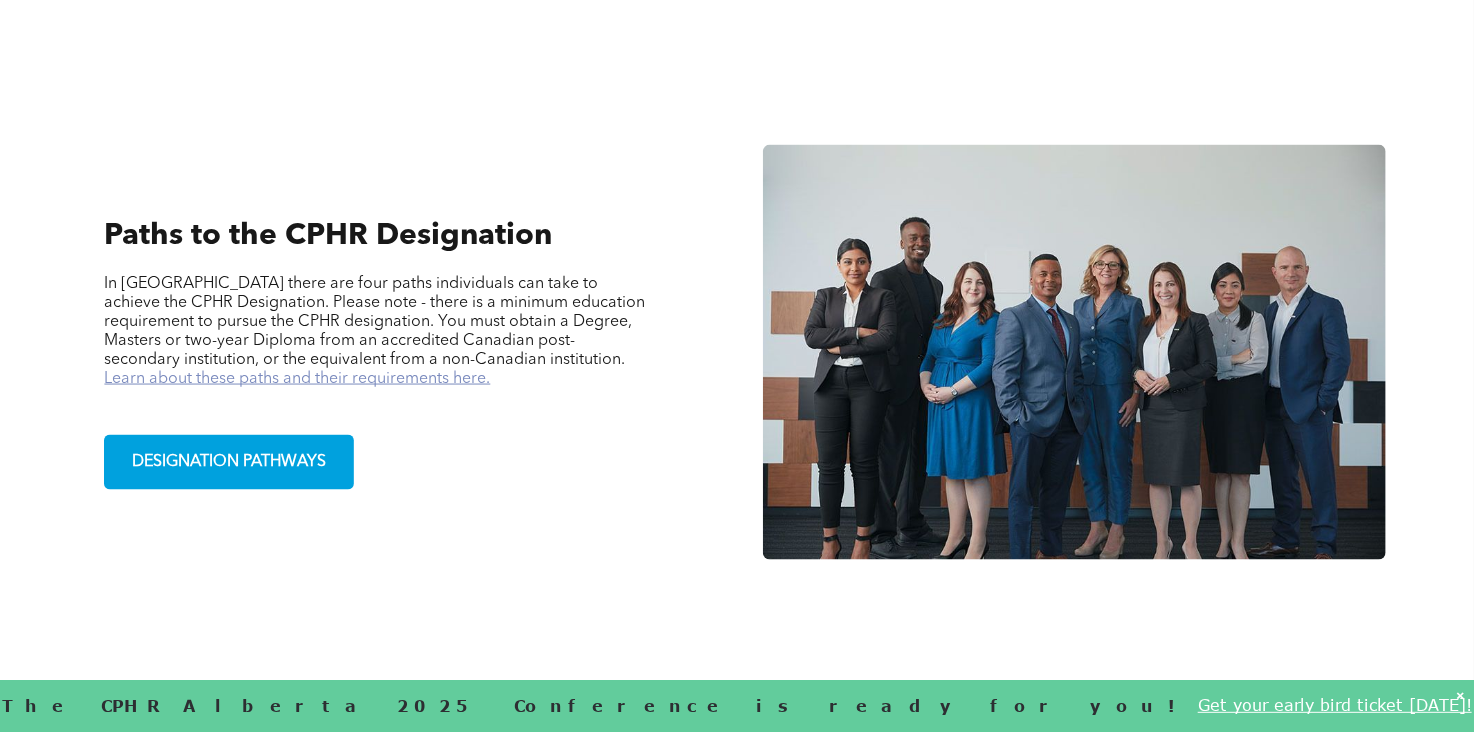 click on "Learn about these paths and their requirements here." at bounding box center [297, 379] 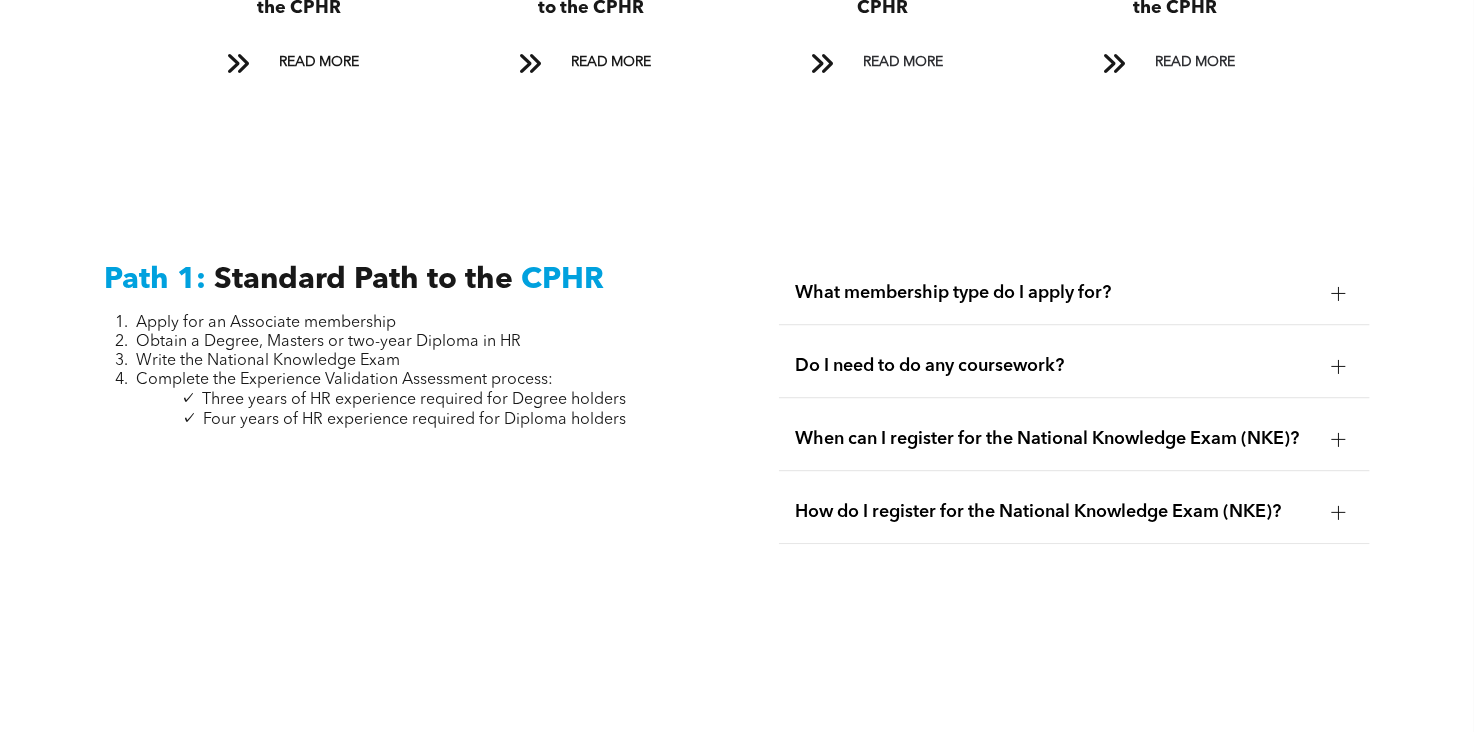 scroll, scrollTop: 2500, scrollLeft: 0, axis: vertical 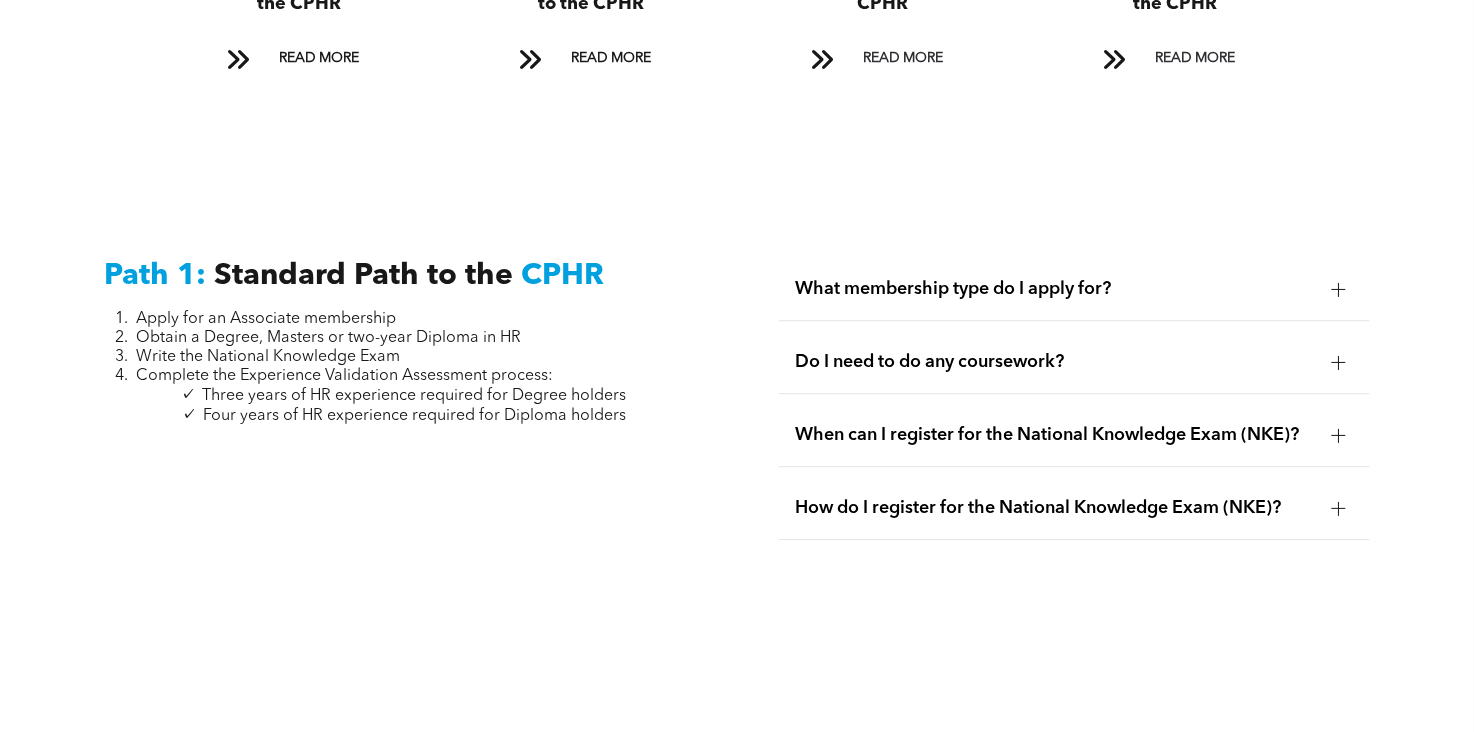 click at bounding box center (1339, 289) 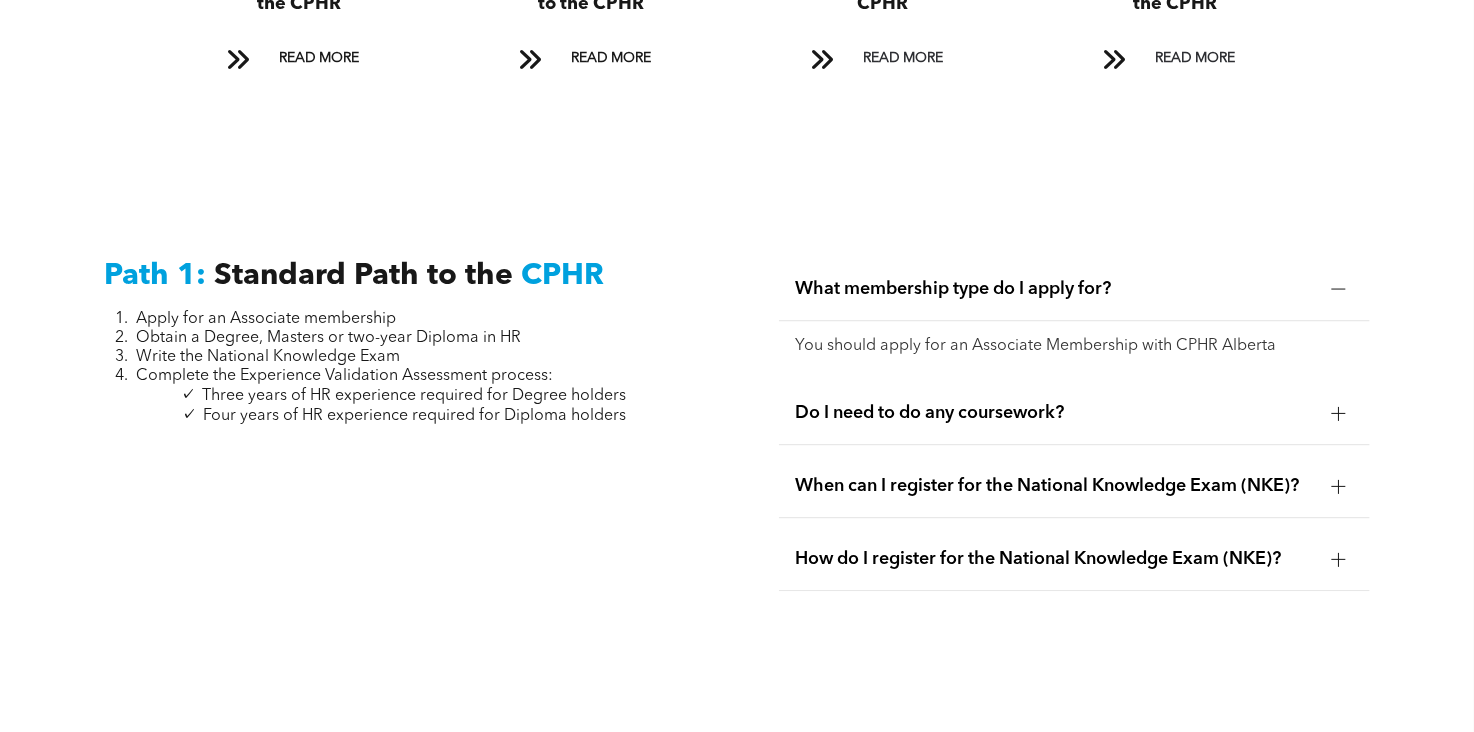 click at bounding box center (1338, 486) 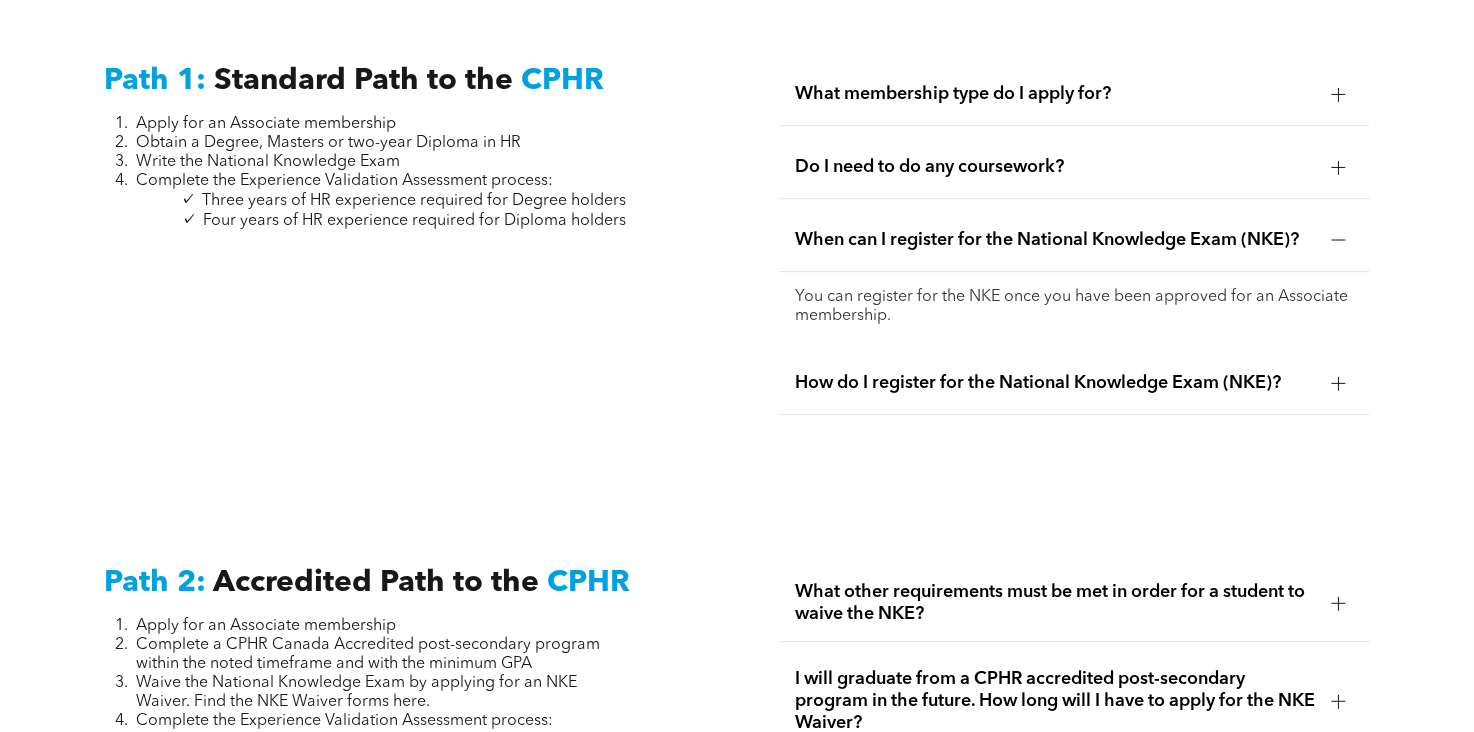scroll, scrollTop: 2700, scrollLeft: 0, axis: vertical 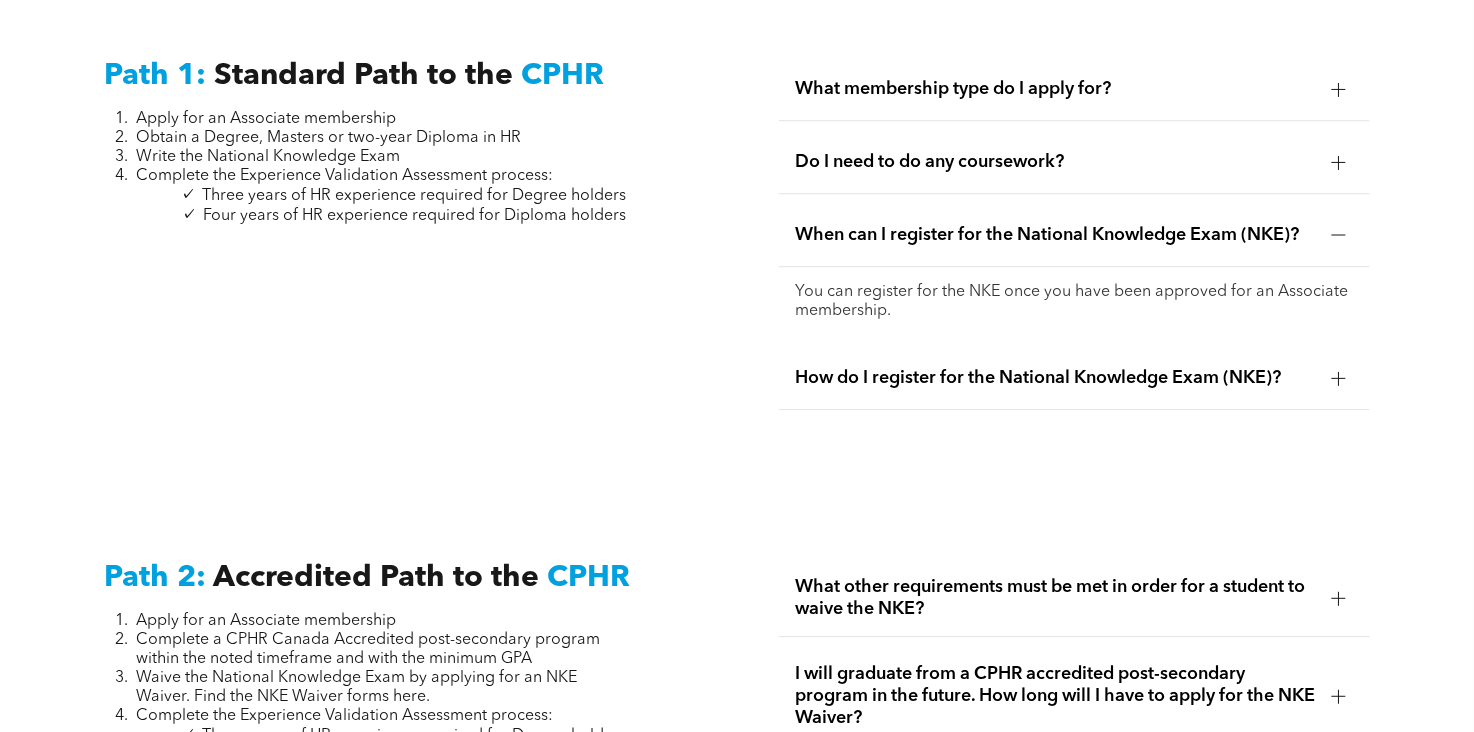 click at bounding box center [1339, 378] 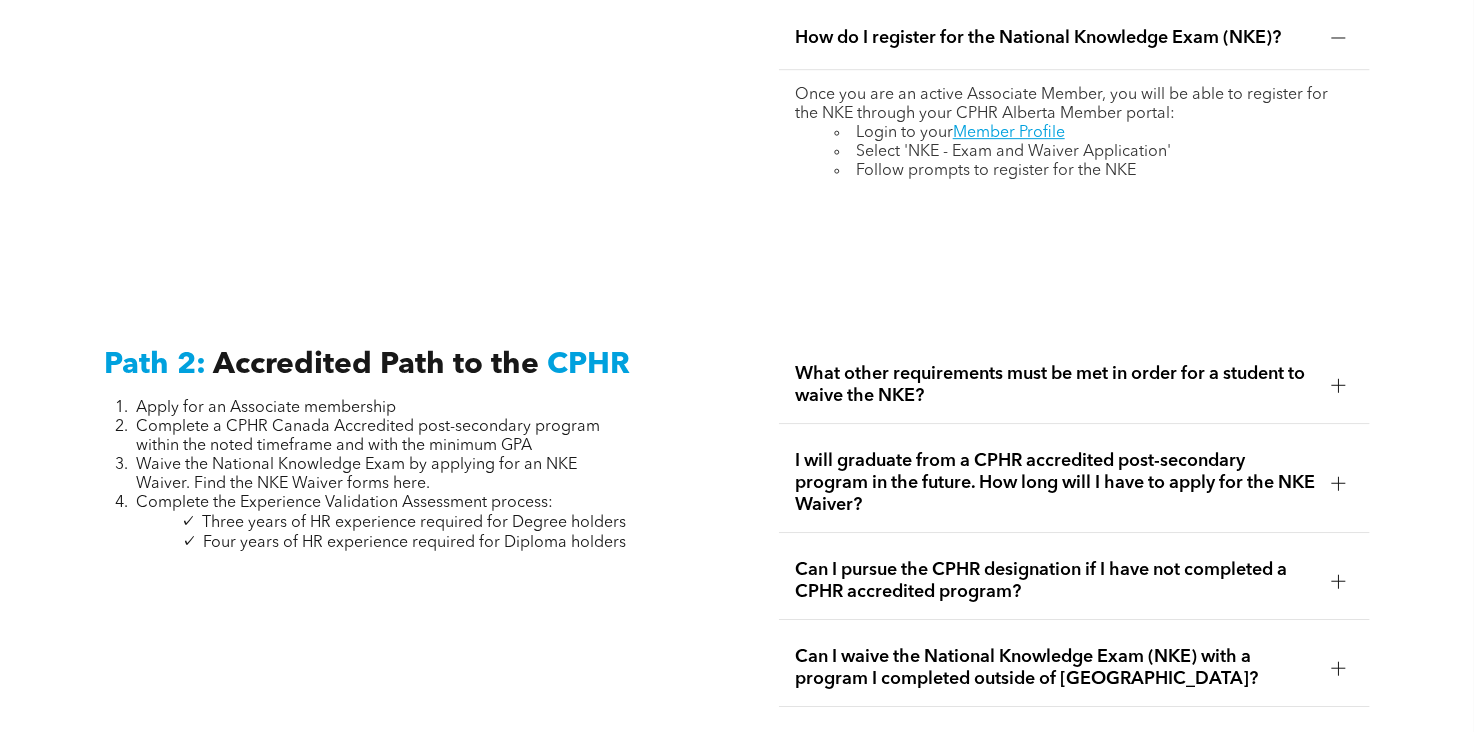 scroll, scrollTop: 3000, scrollLeft: 0, axis: vertical 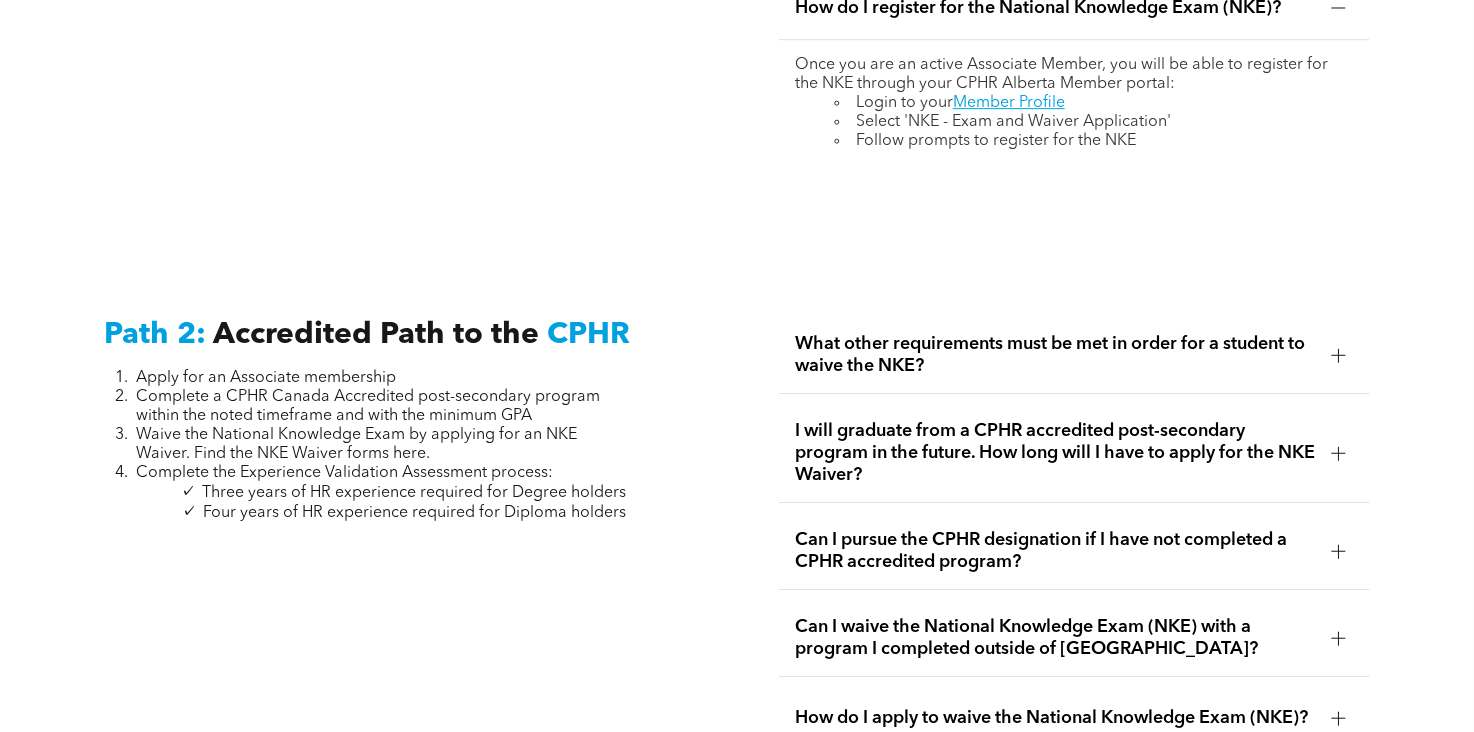 click on "What other requirements must be met in order for a student to waive the NKE?" at bounding box center [1055, 355] 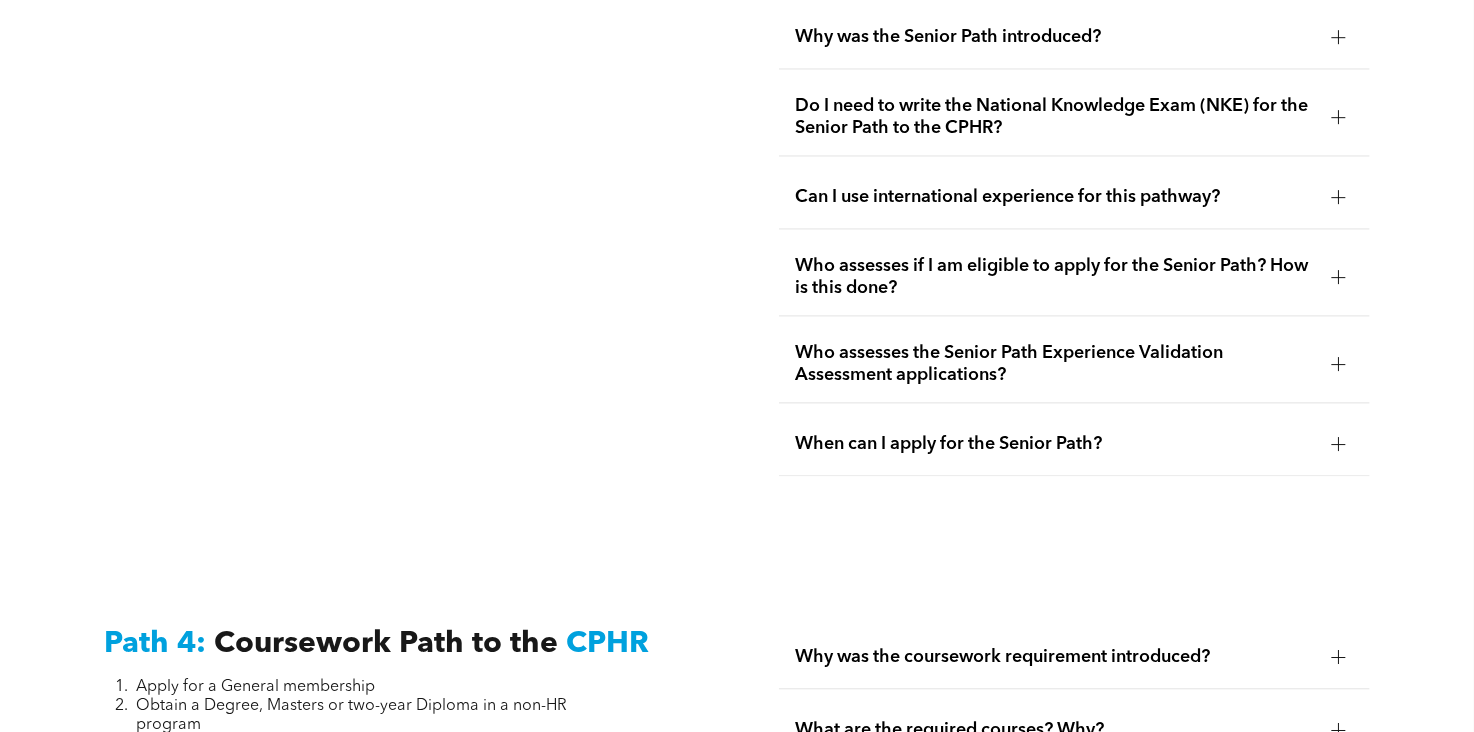 scroll, scrollTop: 5800, scrollLeft: 0, axis: vertical 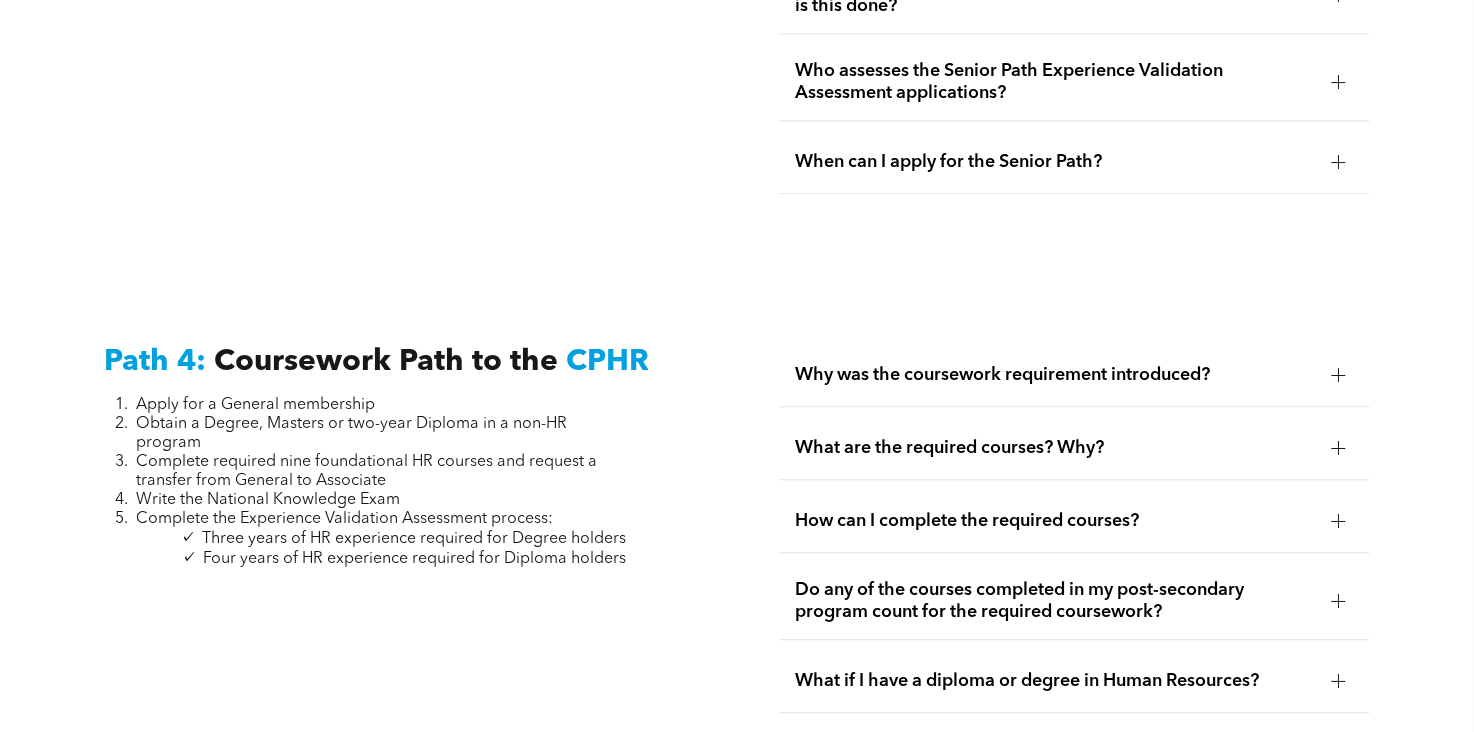 click at bounding box center (1338, 375) 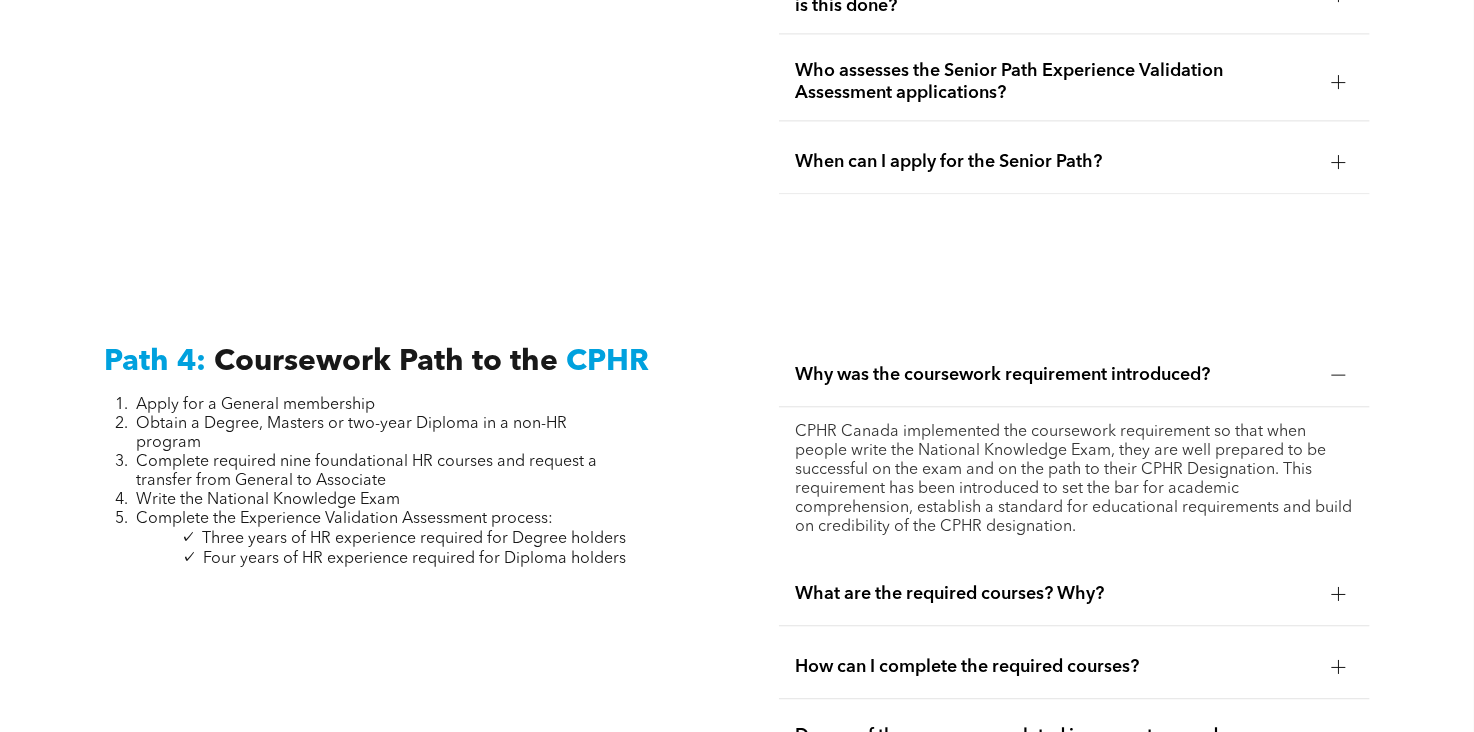 click at bounding box center [1338, 594] 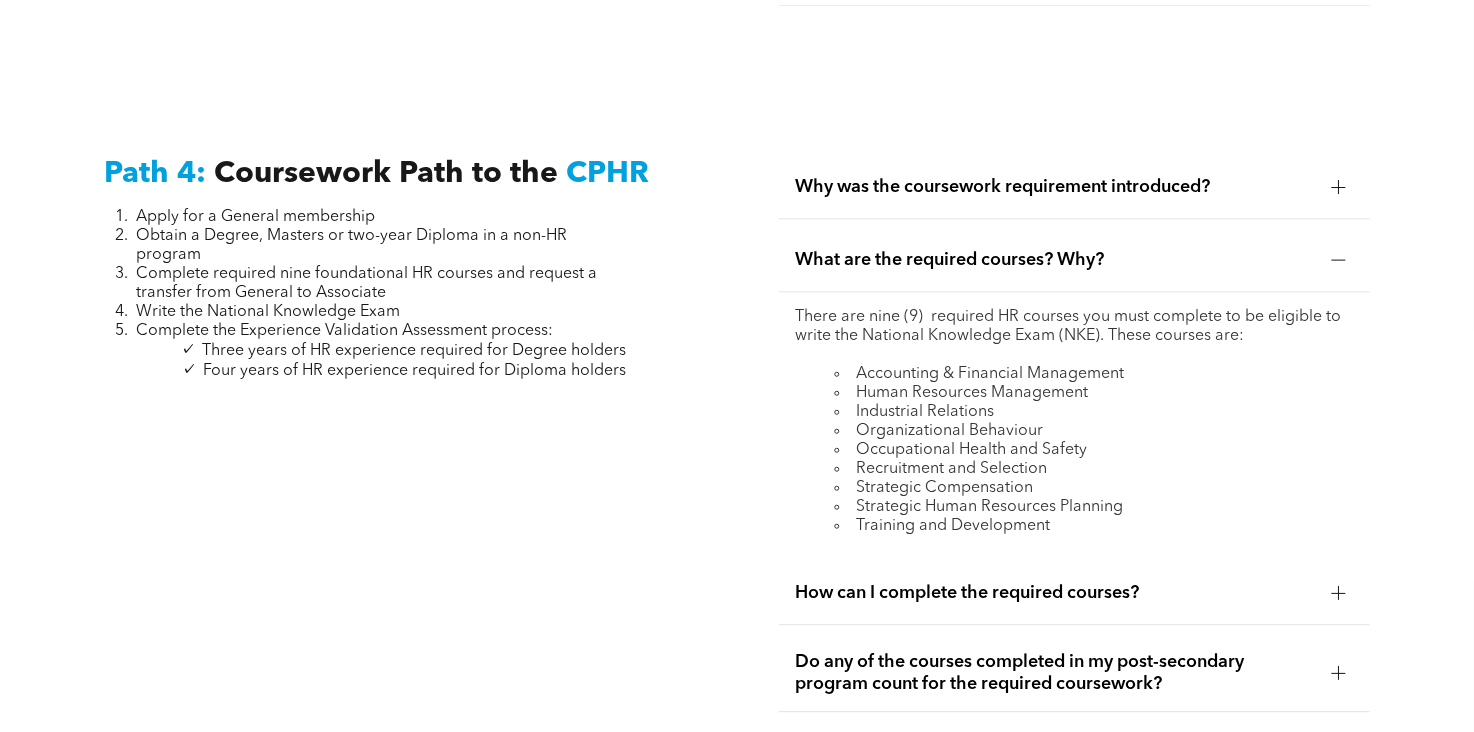 scroll, scrollTop: 6036, scrollLeft: 0, axis: vertical 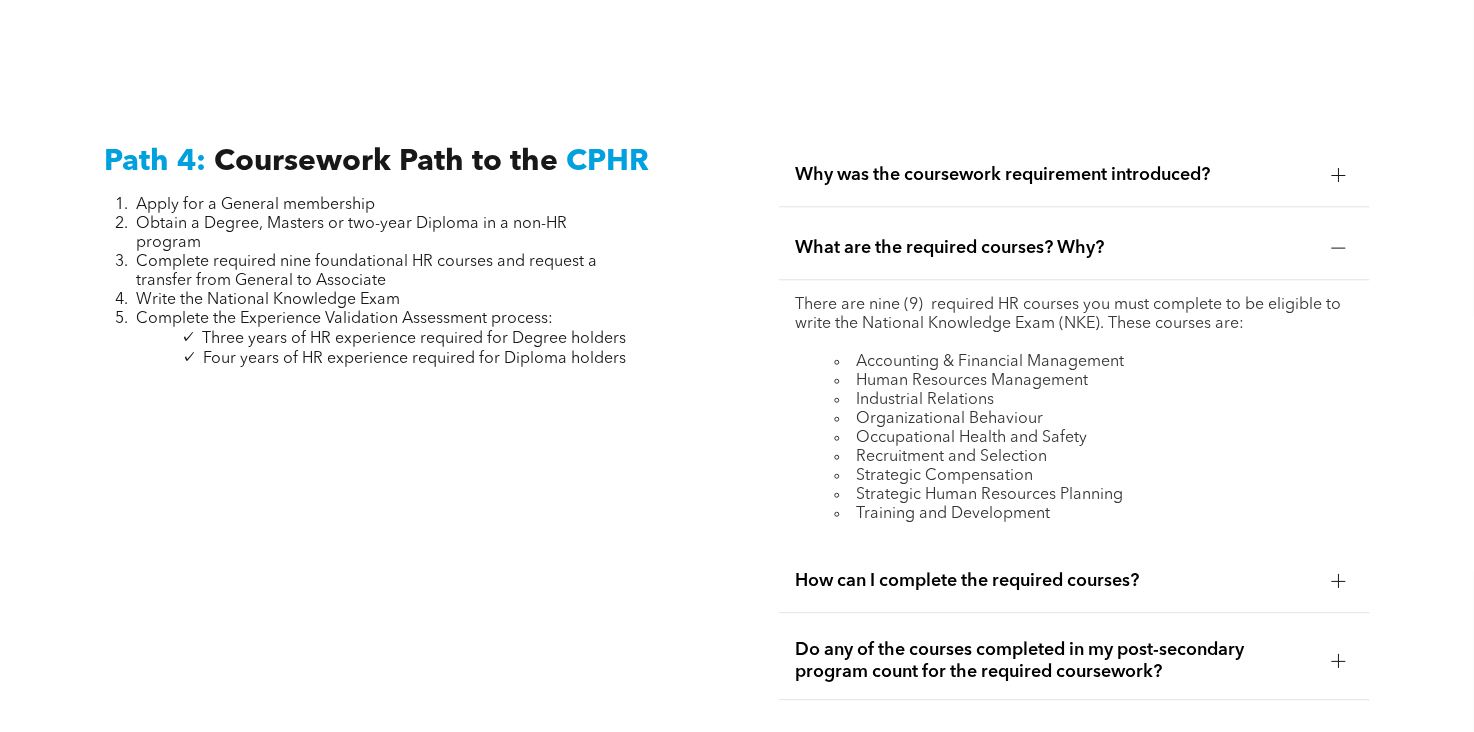 click at bounding box center (1339, 581) 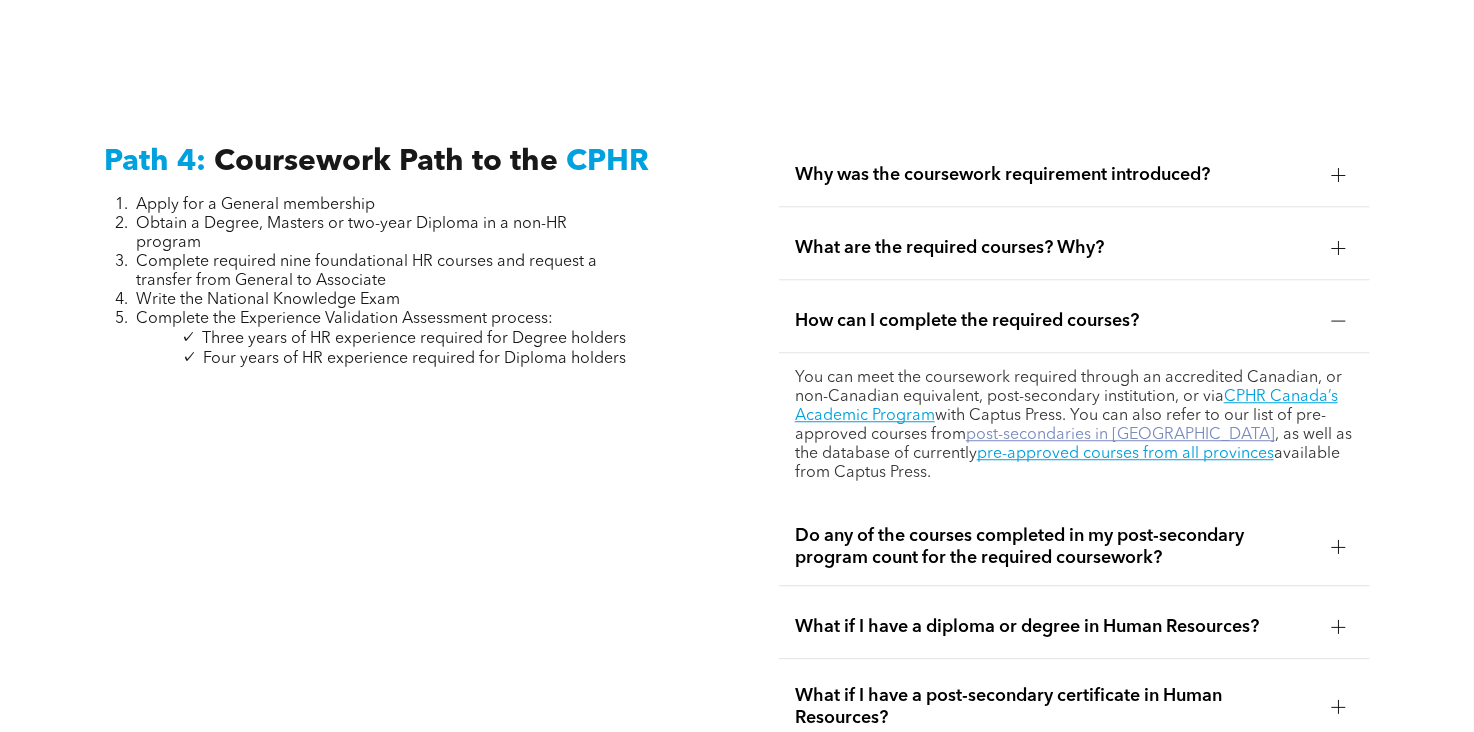 click on "post-secondaries in Alberta" at bounding box center (1120, 435) 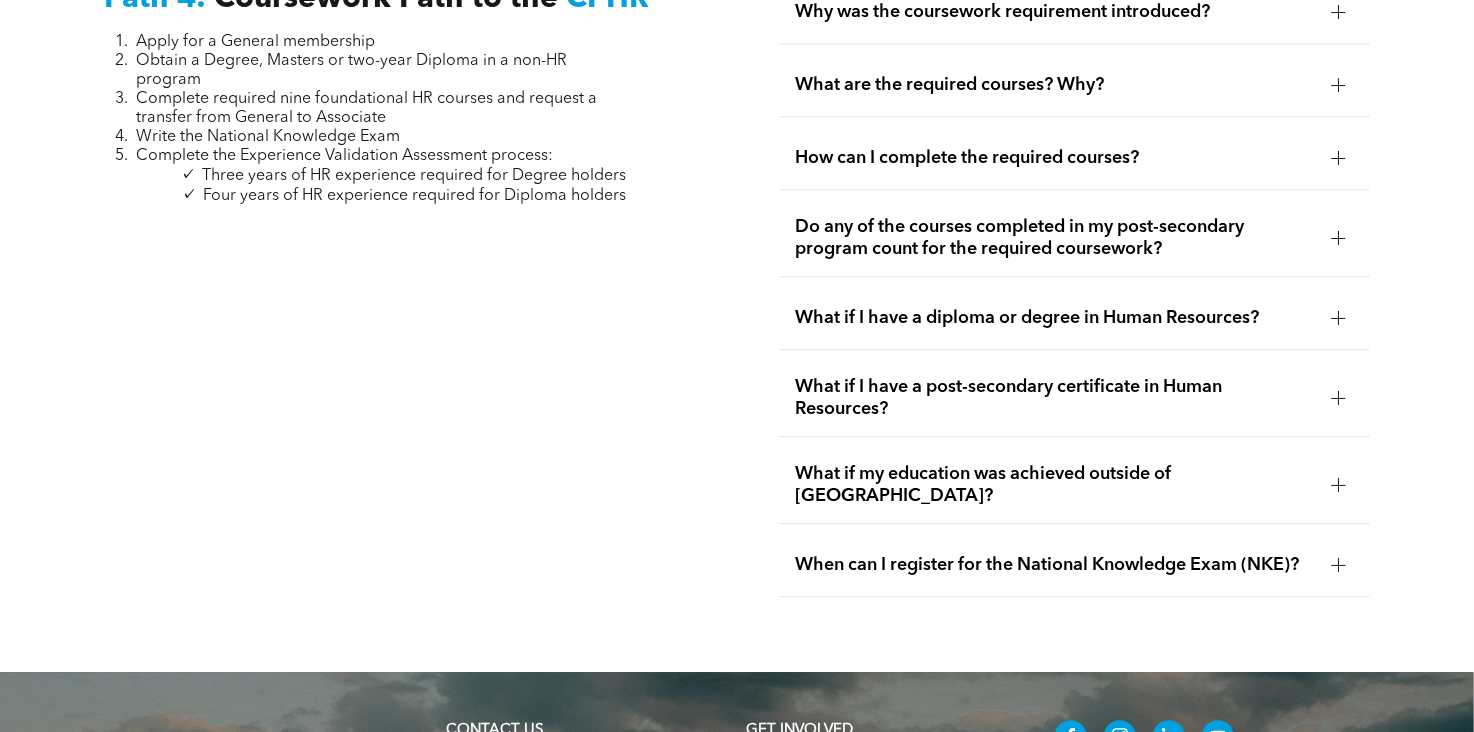 scroll, scrollTop: 5936, scrollLeft: 0, axis: vertical 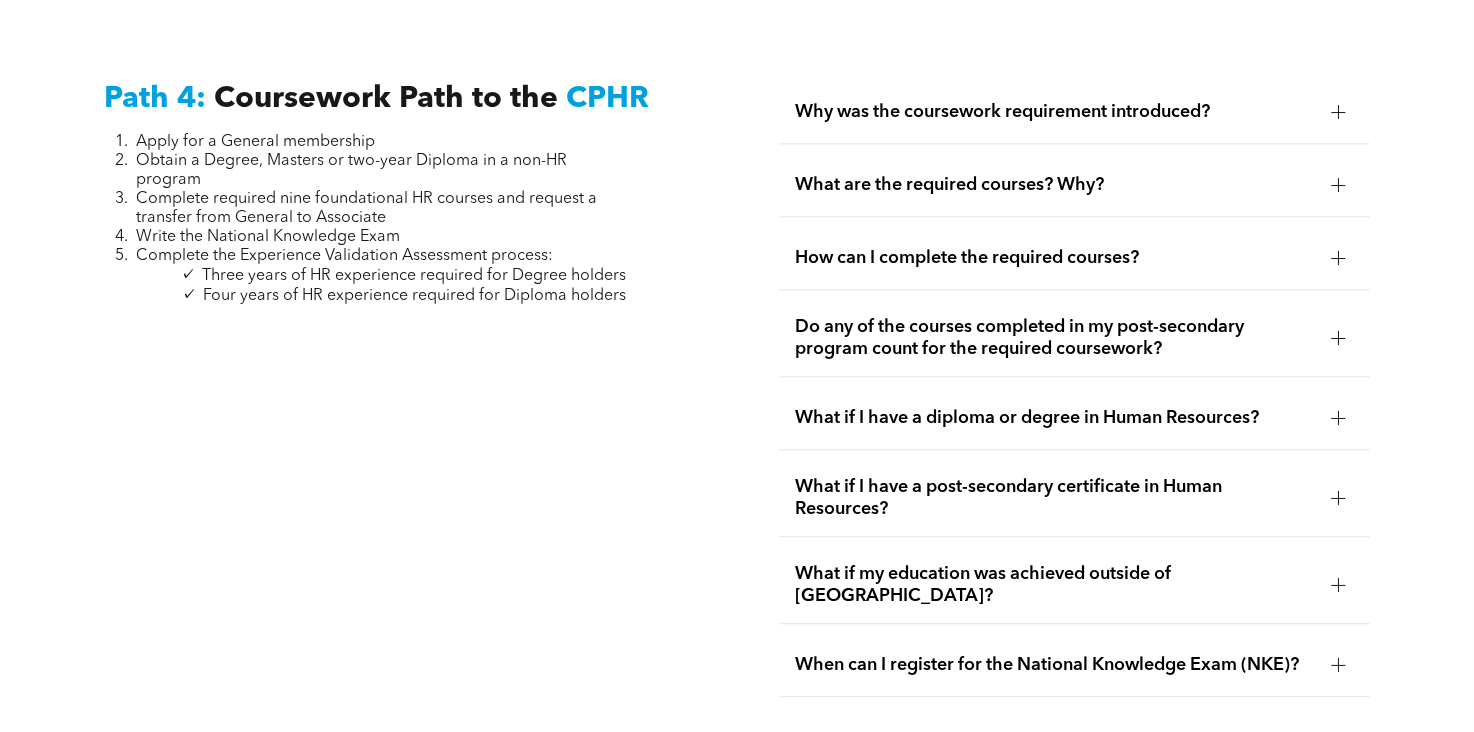 click at bounding box center (1339, 185) 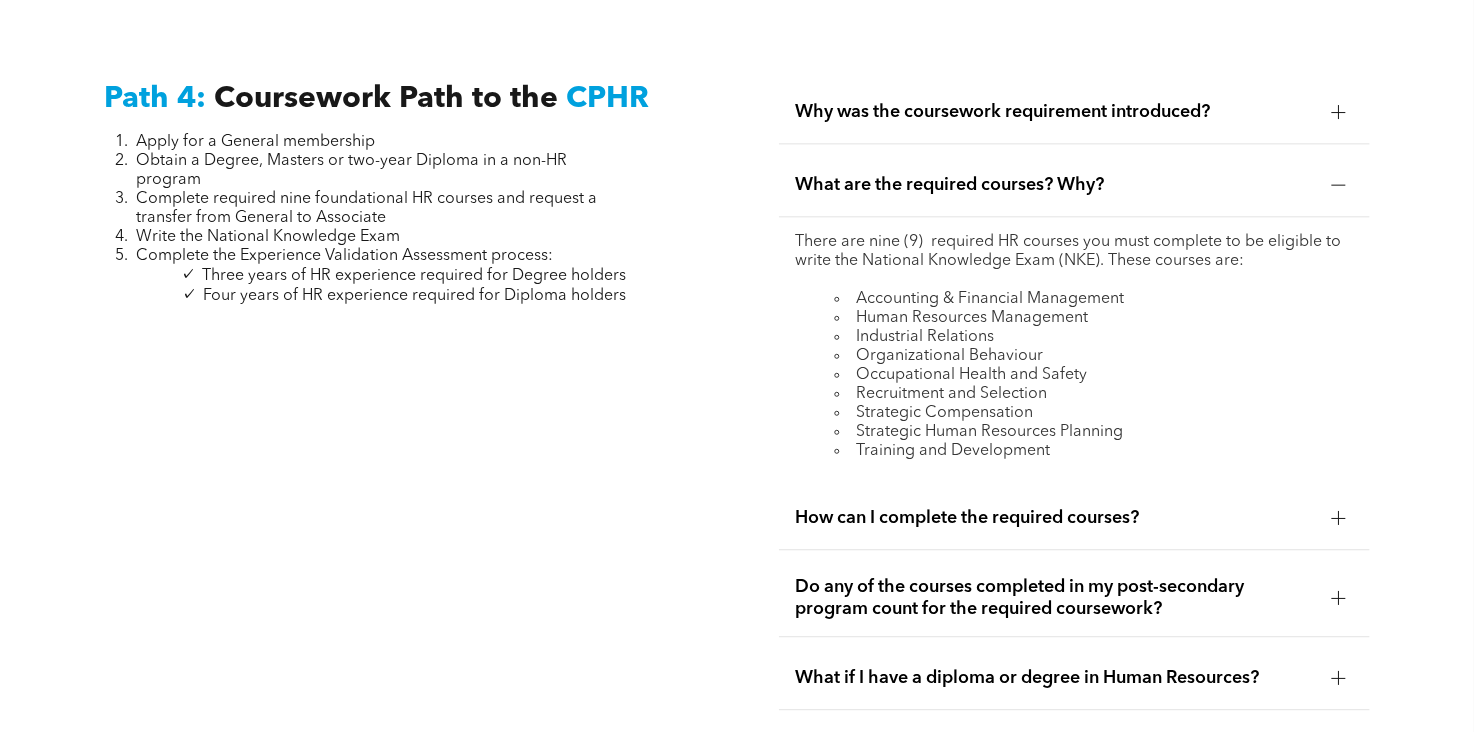 click at bounding box center (1339, 518) 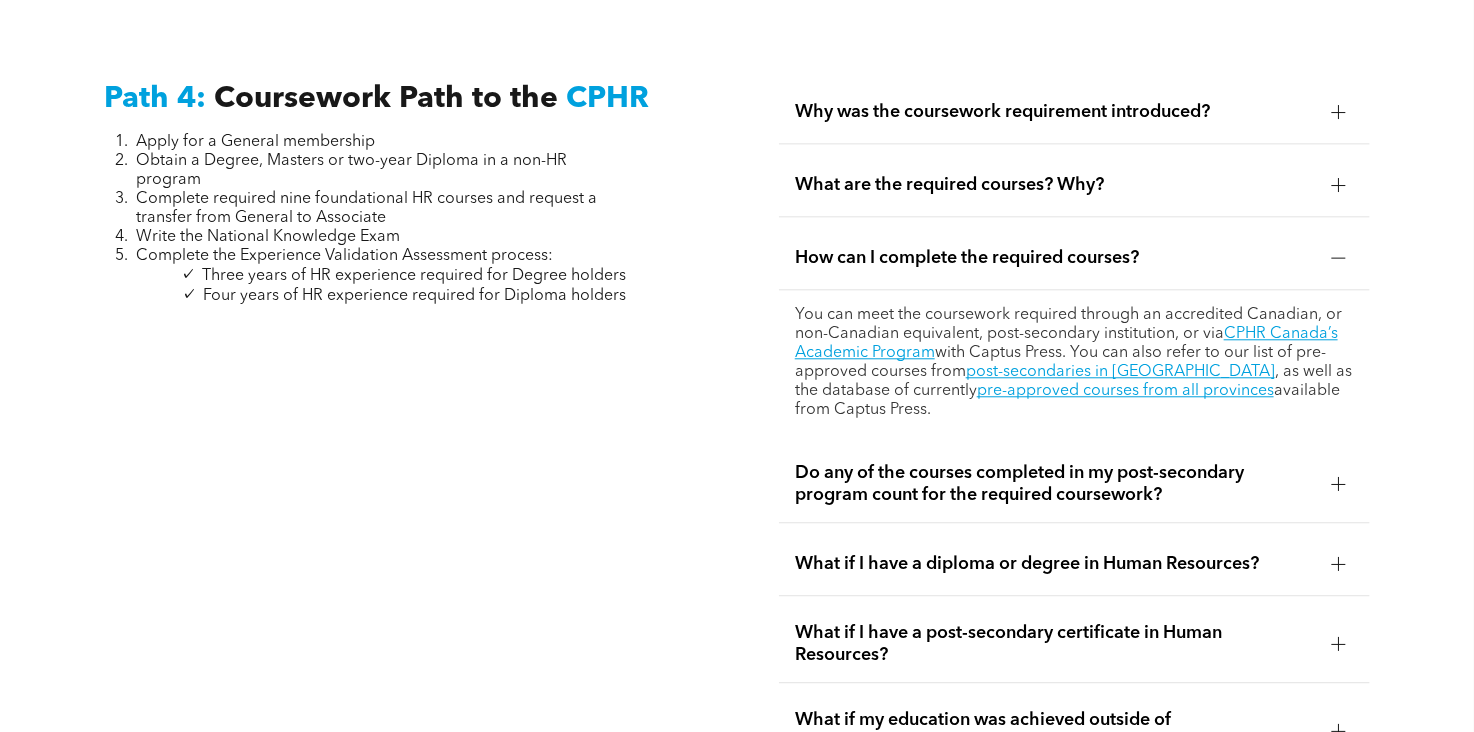 click at bounding box center [1339, 564] 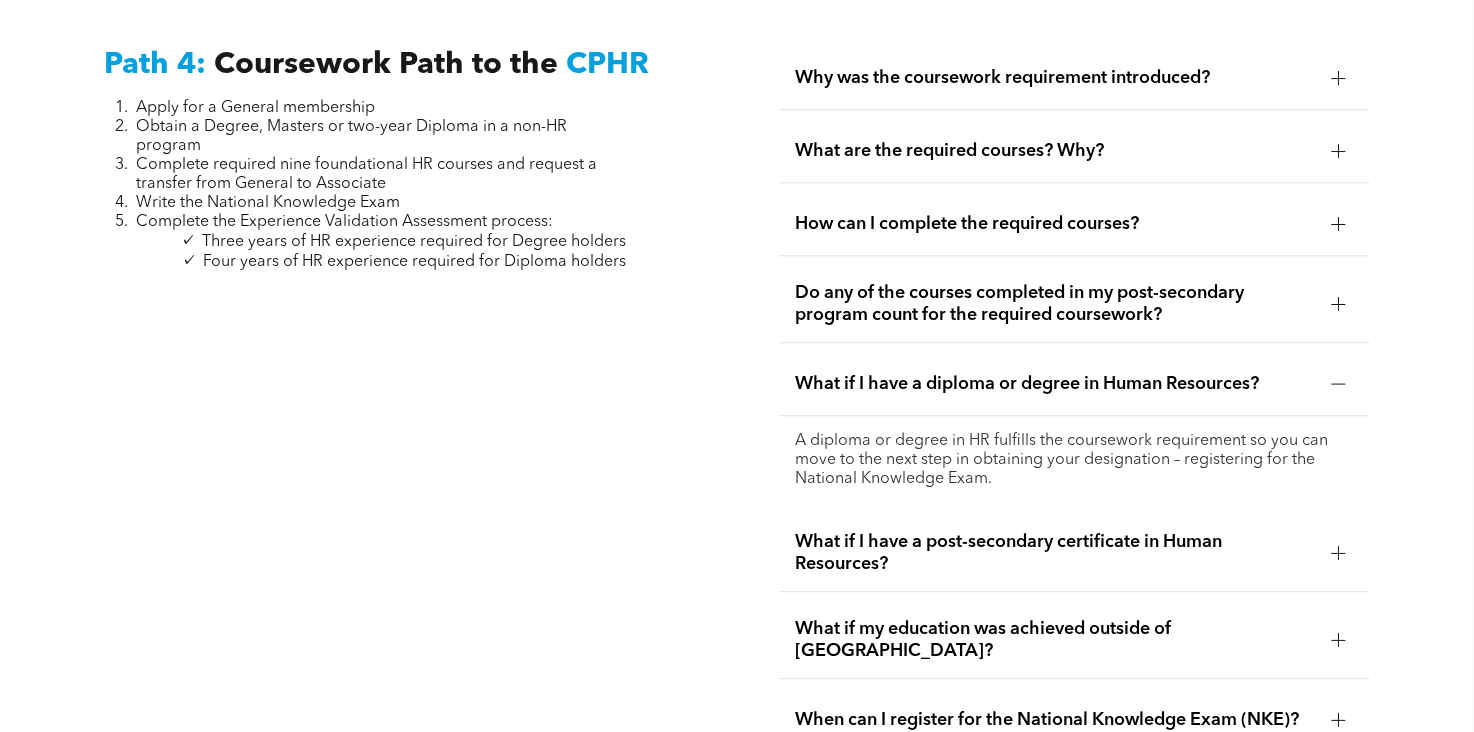scroll, scrollTop: 6036, scrollLeft: 0, axis: vertical 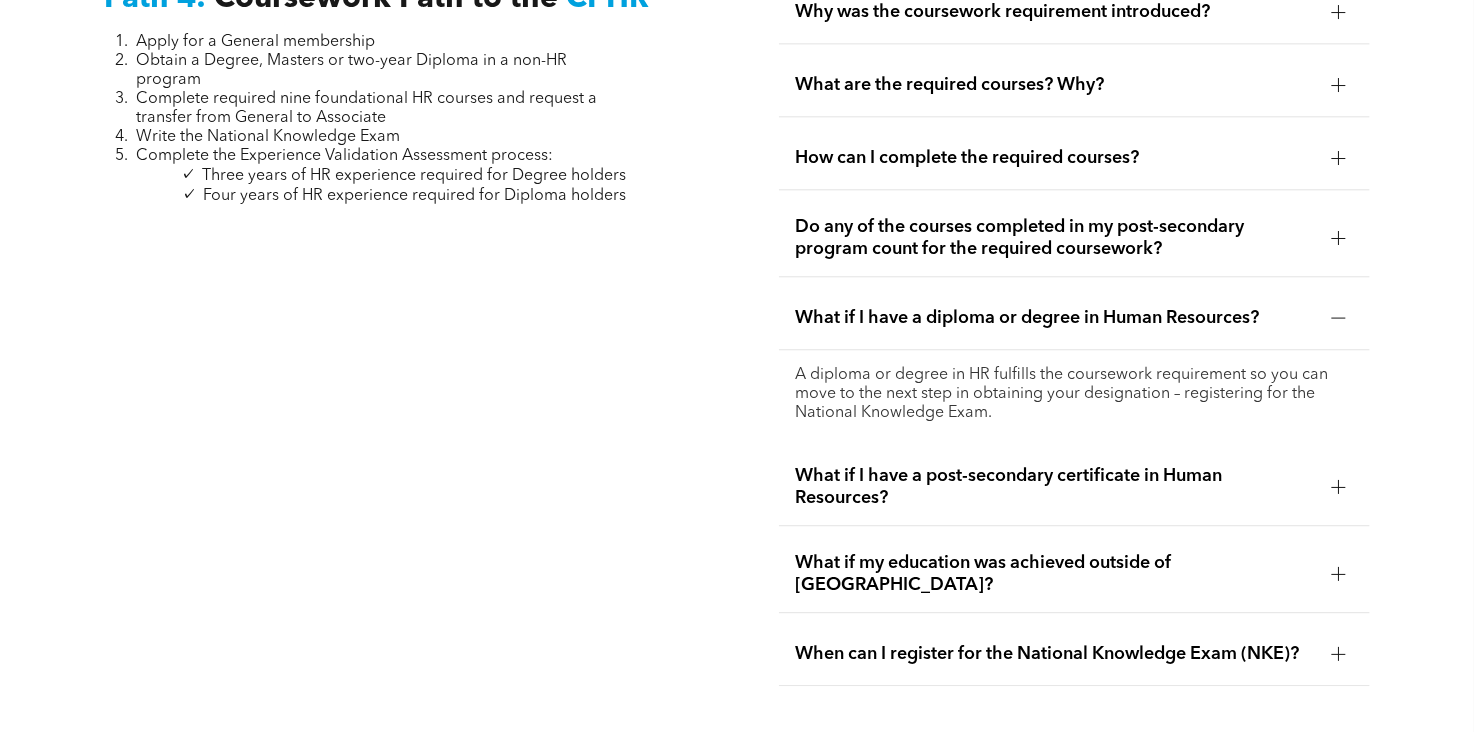 click at bounding box center [1339, 487] 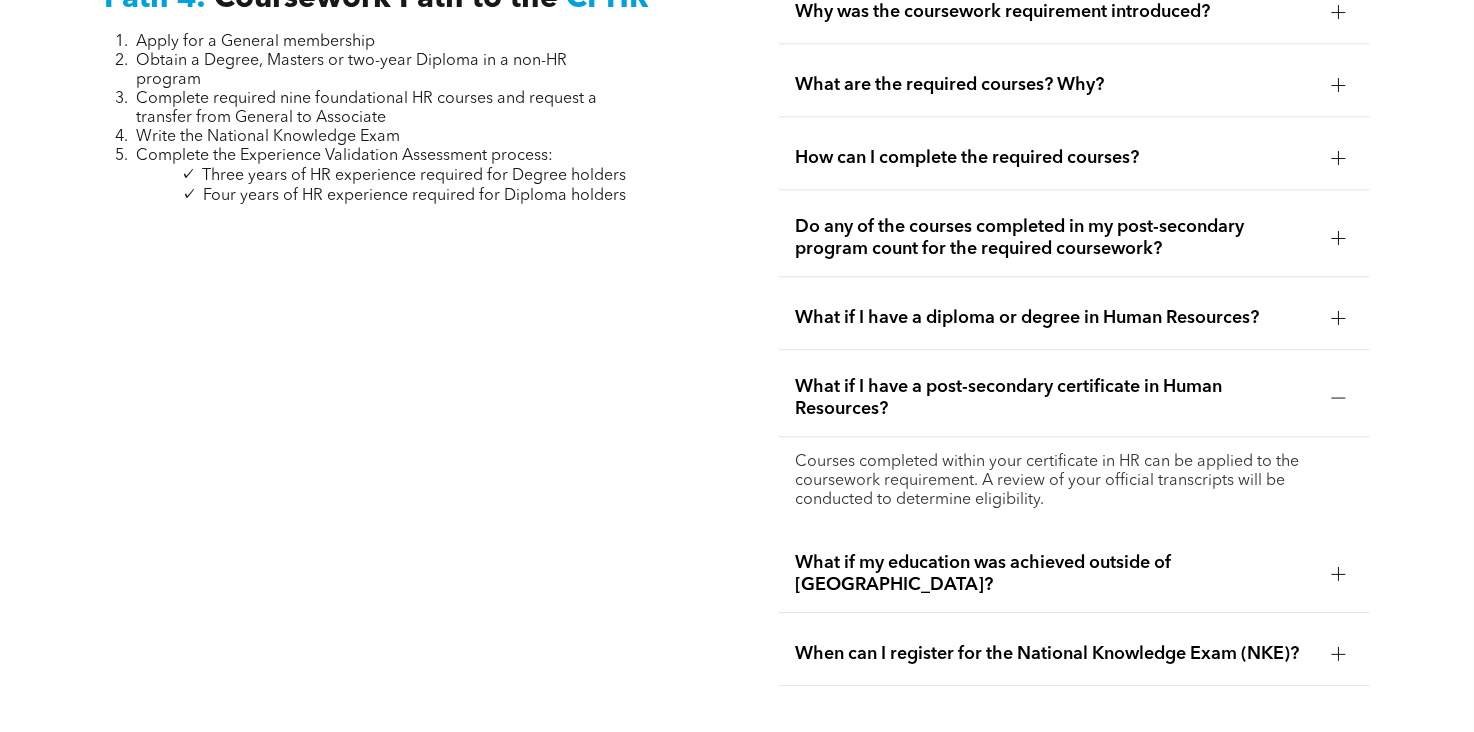 click on "Courses completed within your certificate in HR can be applied to the coursework requirement. A review of your official transcripts will be conducted to determine eligibility." at bounding box center (1074, 481) 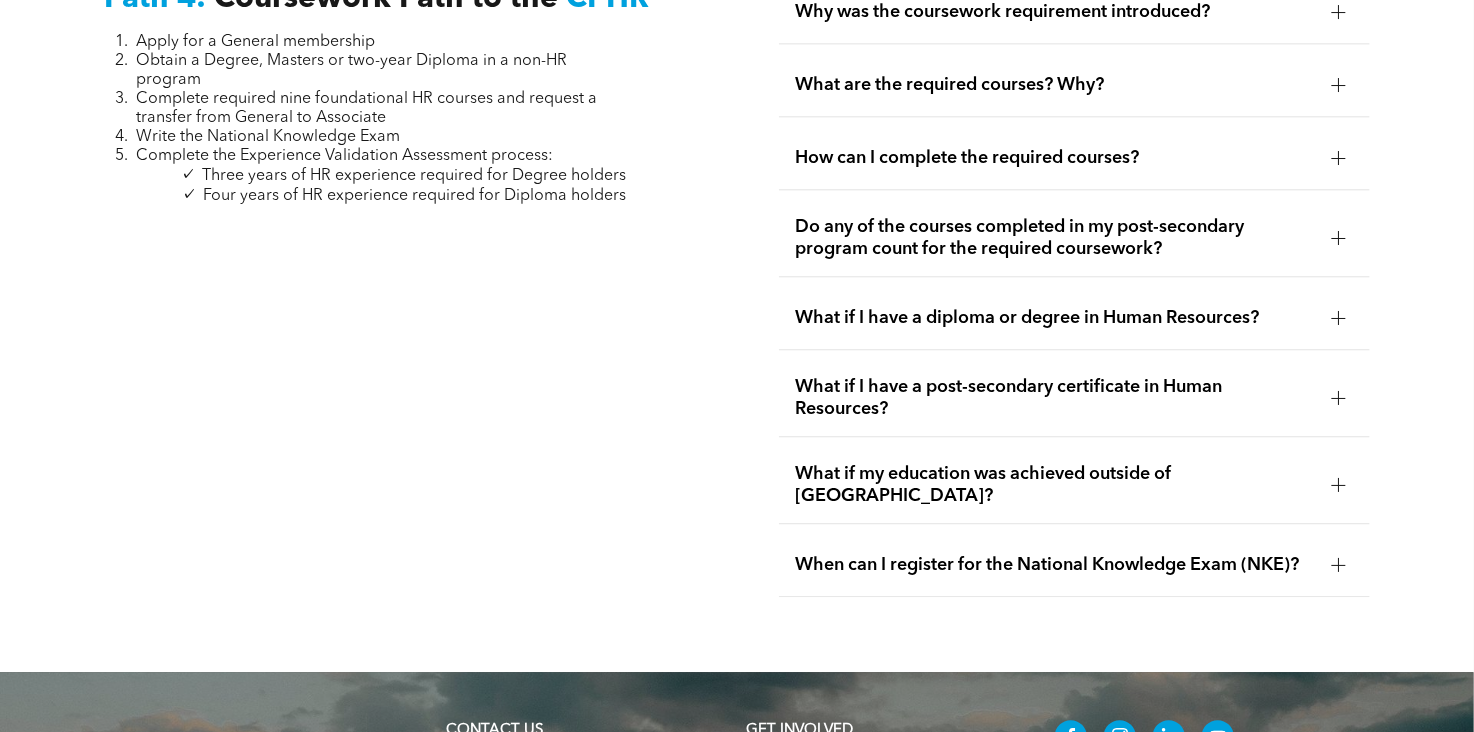 click at bounding box center [1339, 564] 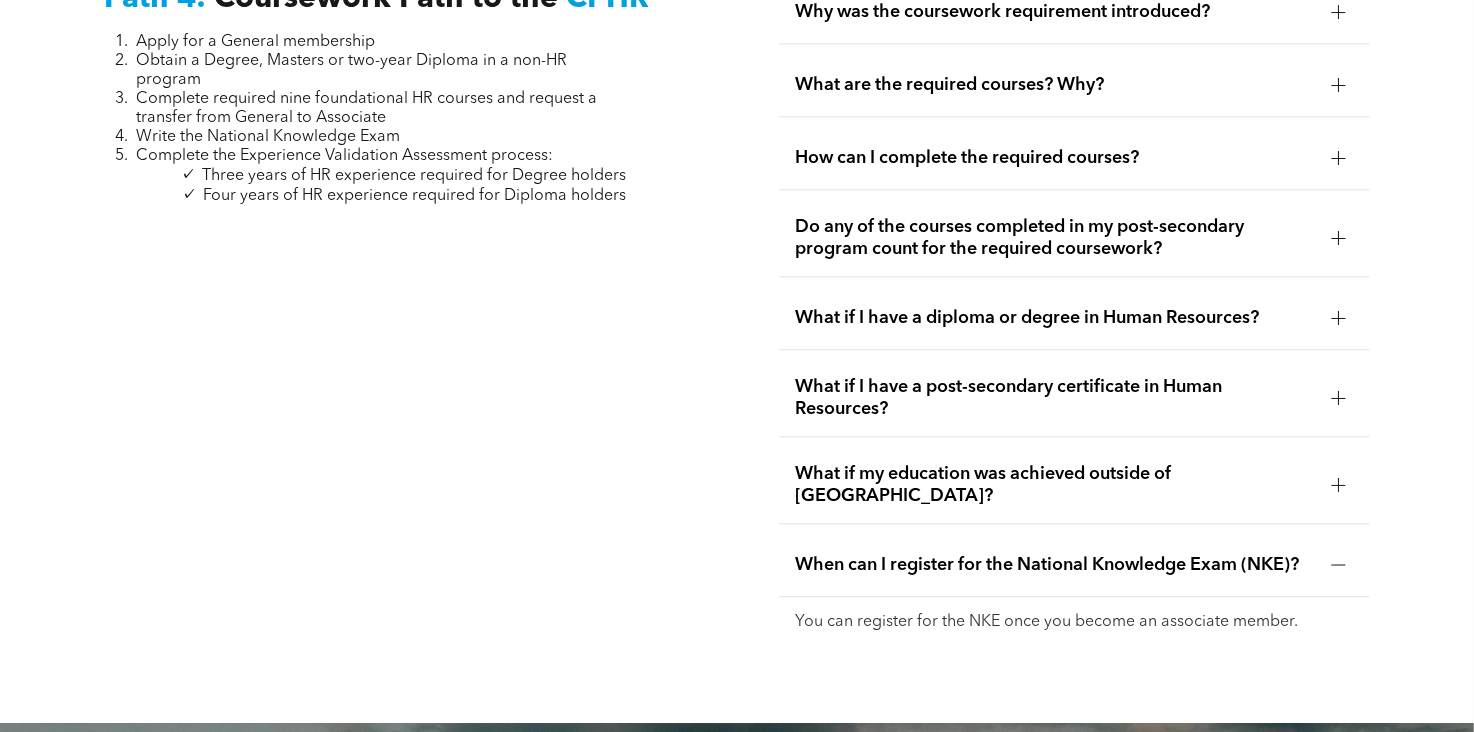 click at bounding box center (1339, 564) 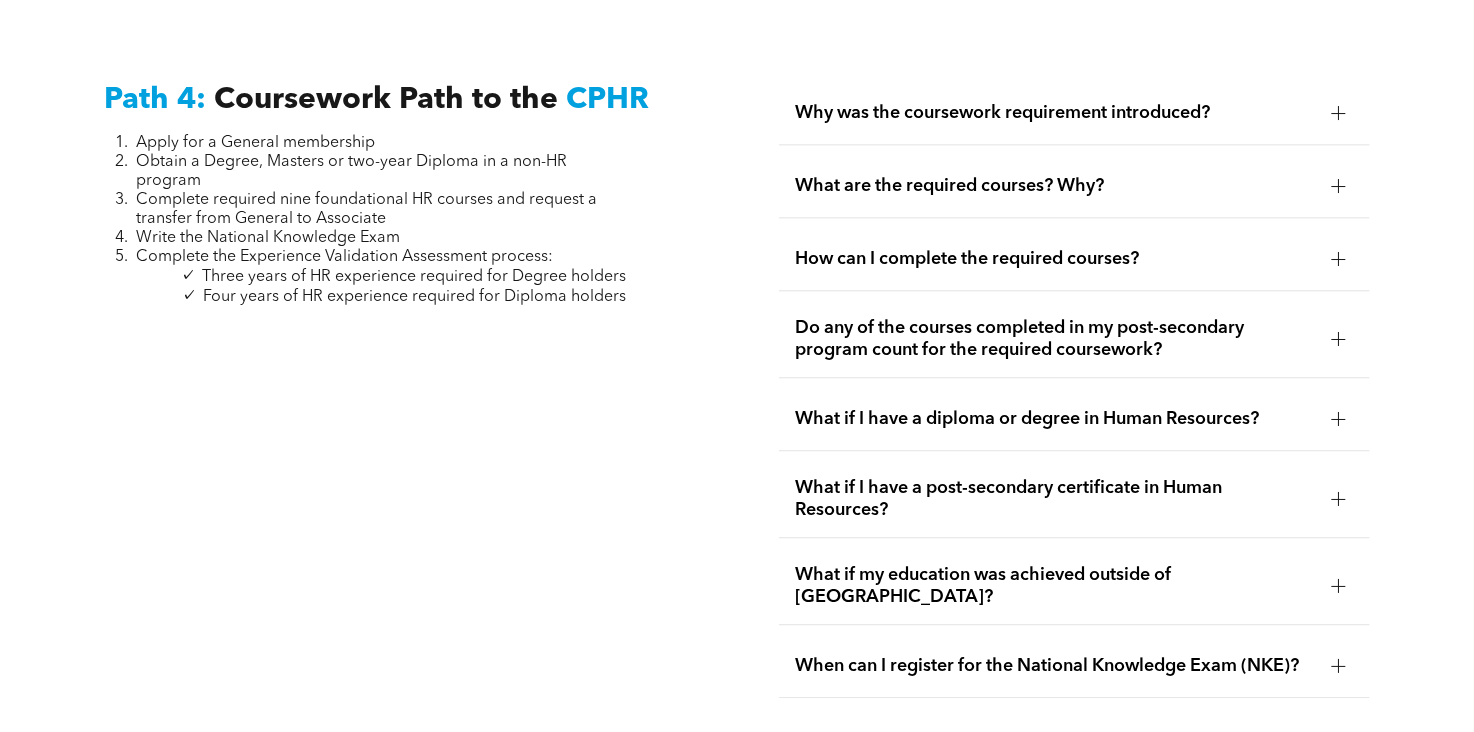 scroll, scrollTop: 5936, scrollLeft: 0, axis: vertical 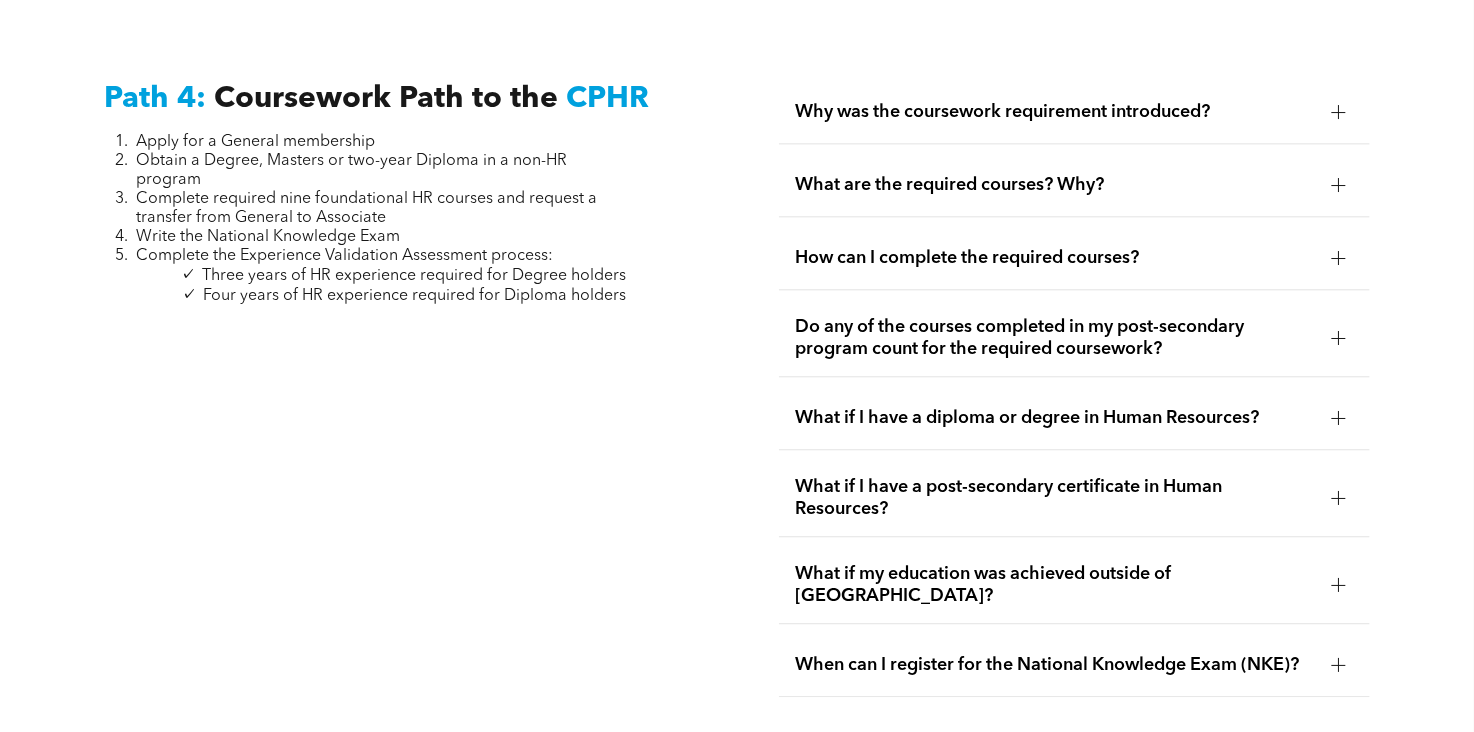 click at bounding box center [1339, 185] 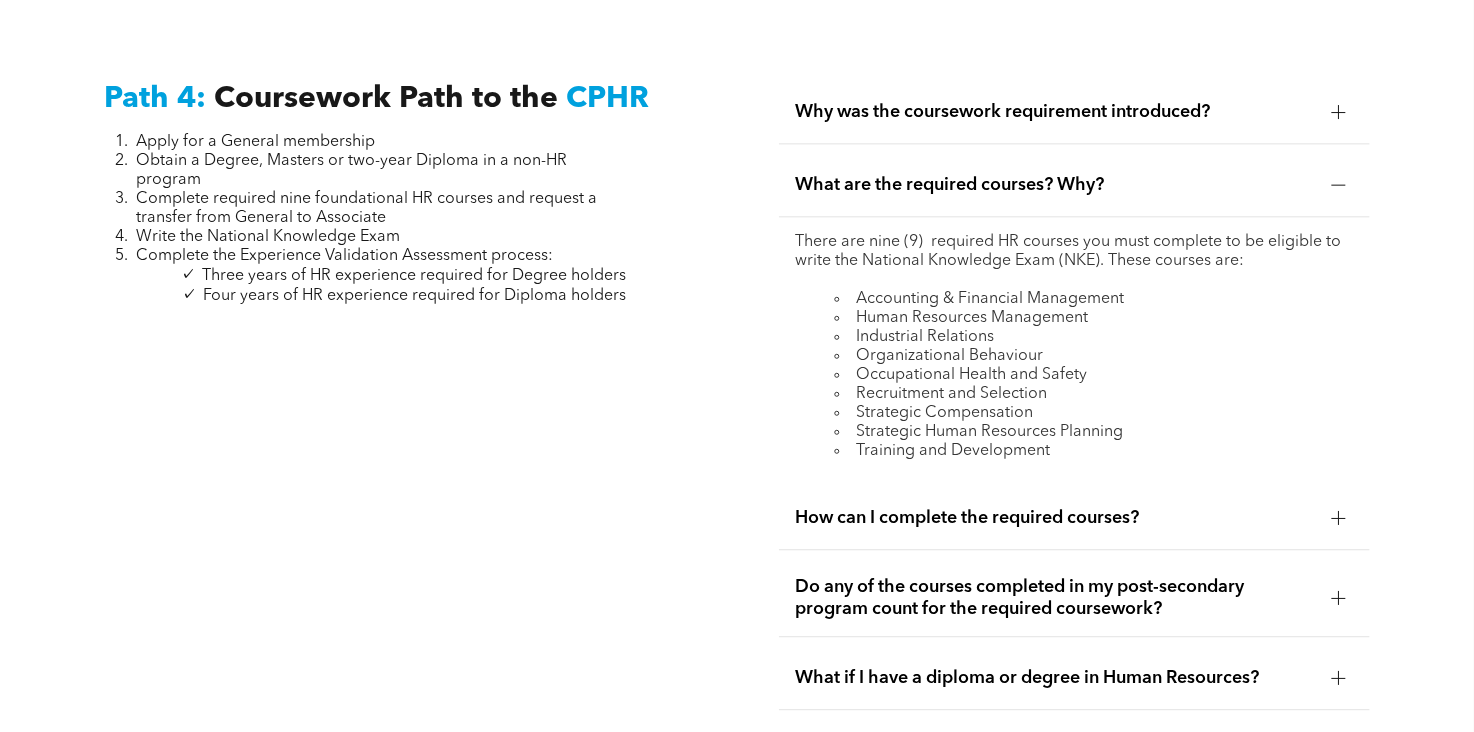 click on "Do any of the courses completed in my post-secondary program count for the required coursework?" at bounding box center (1055, 598) 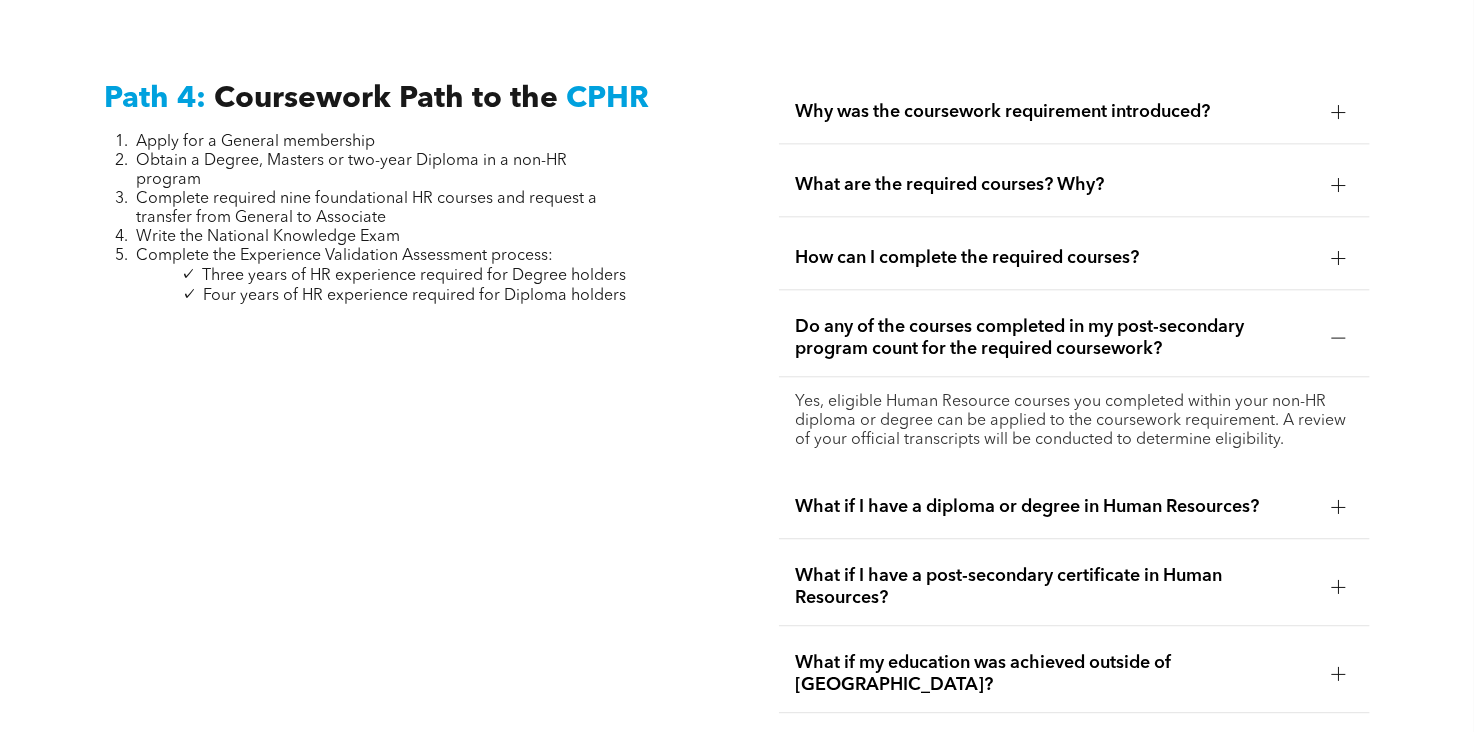 click on "How can I complete the required courses?" at bounding box center [1055, 258] 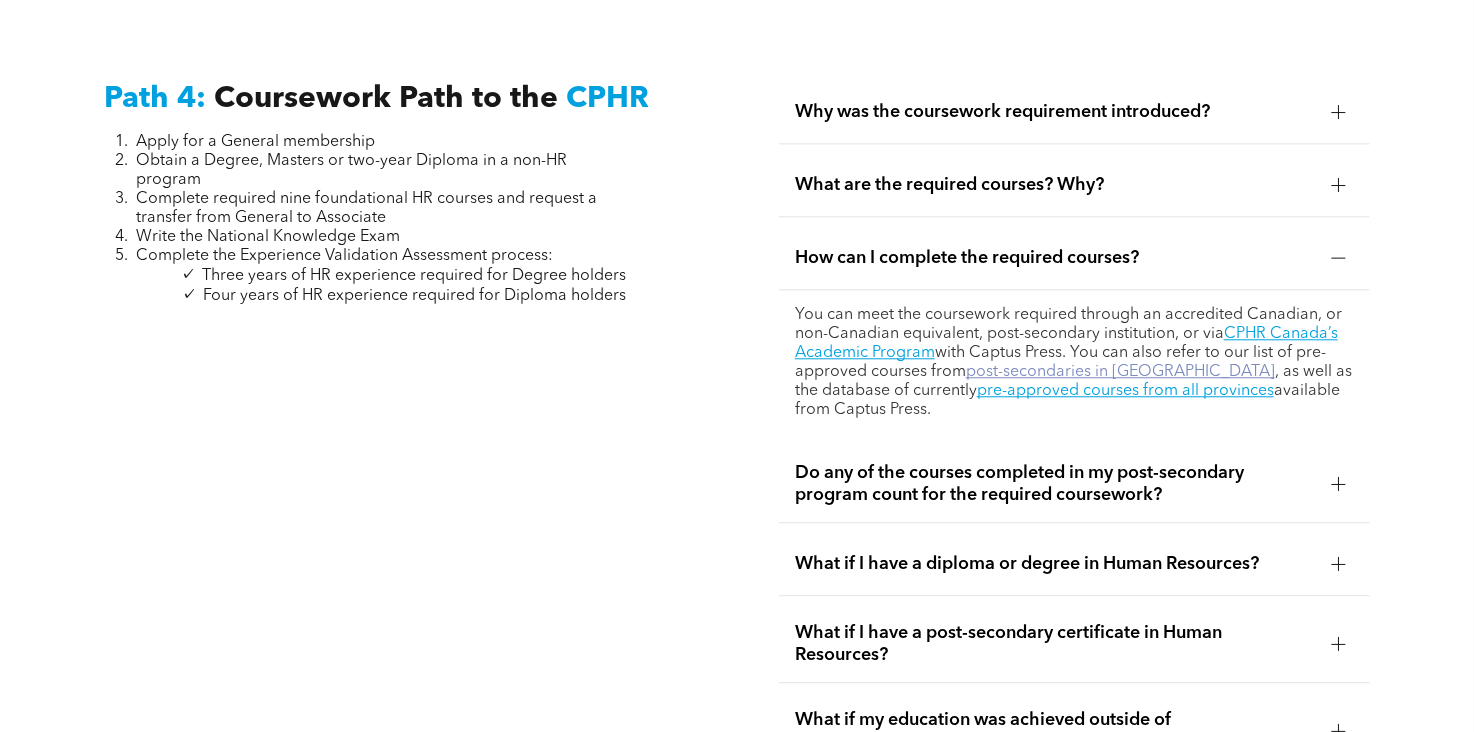 click on "post-secondaries in [GEOGRAPHIC_DATA]" at bounding box center (1120, 372) 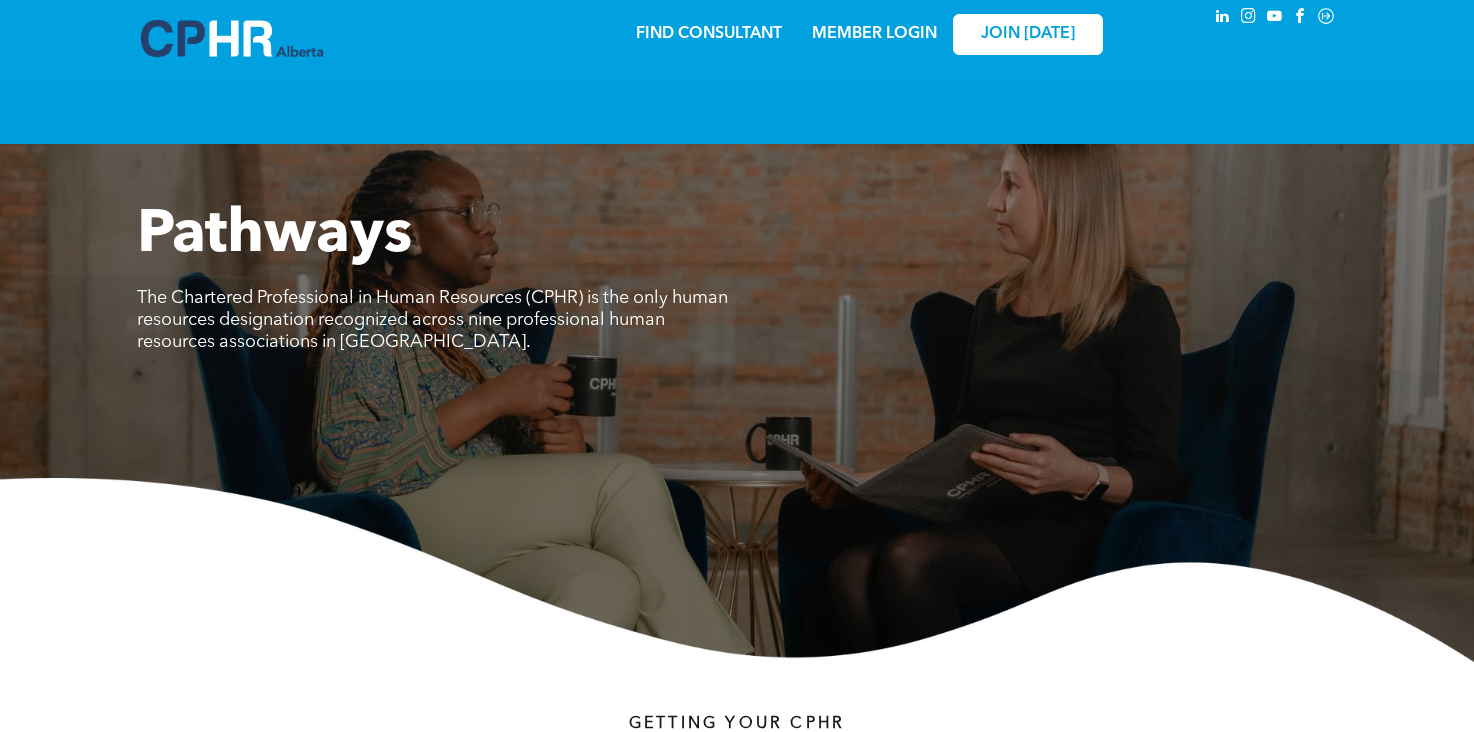scroll, scrollTop: 5936, scrollLeft: 0, axis: vertical 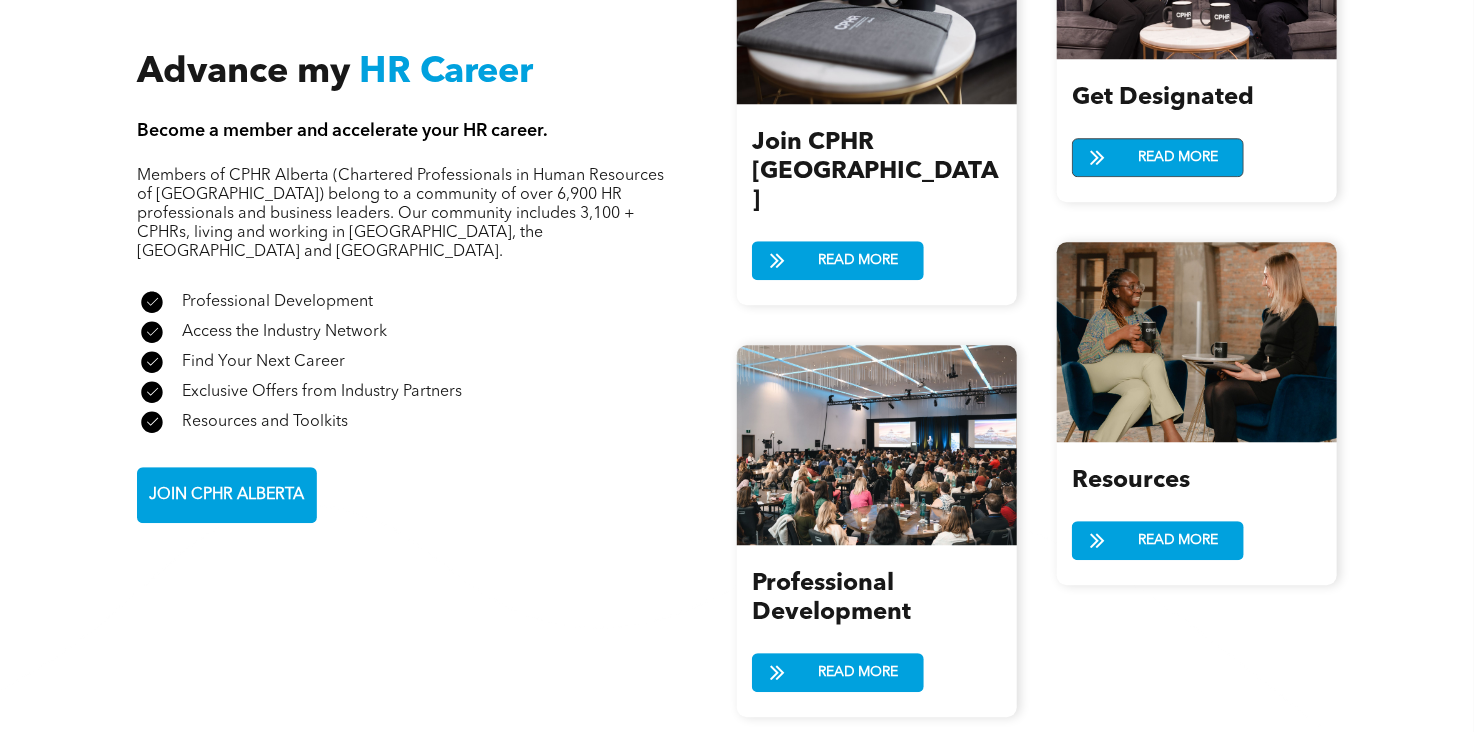 click on "READ MORE" at bounding box center (1178, 157) 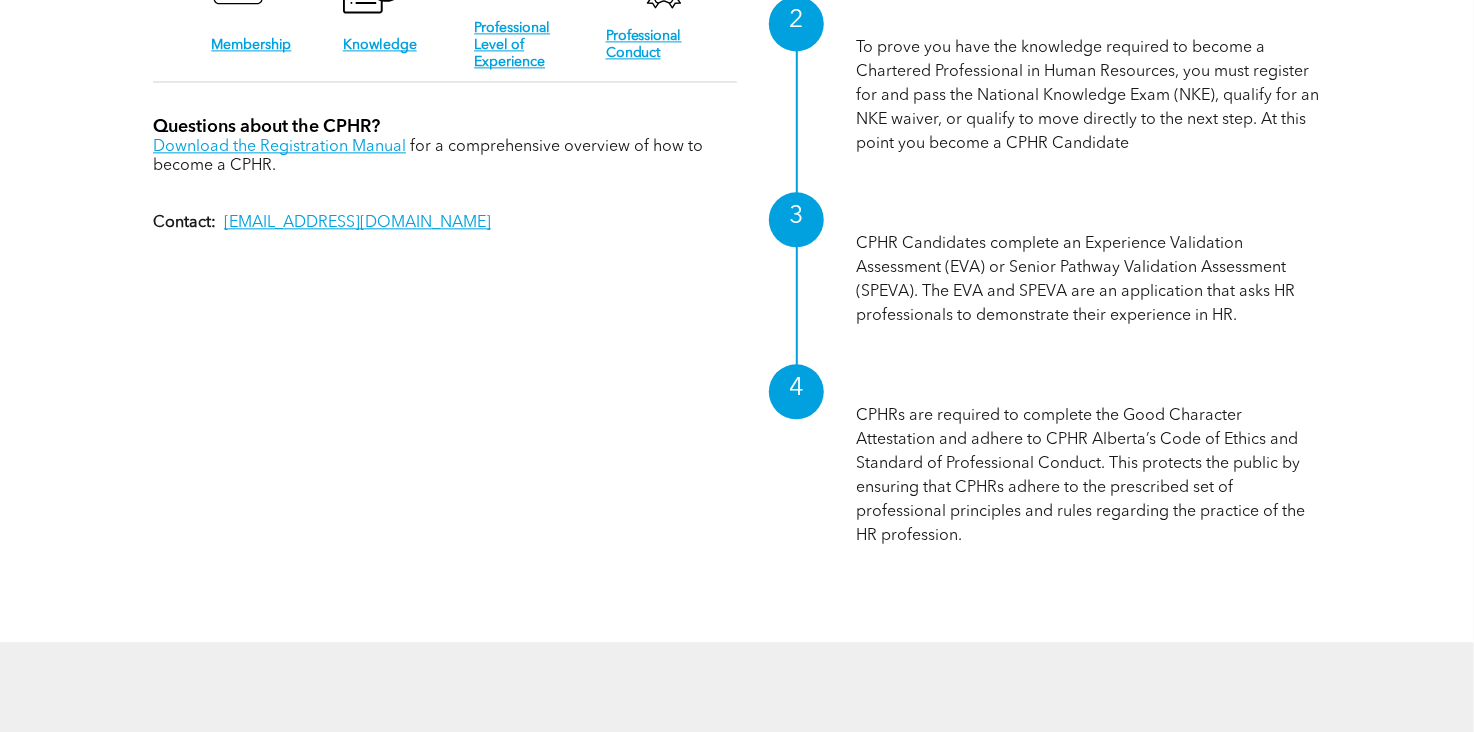 scroll, scrollTop: 1921, scrollLeft: 0, axis: vertical 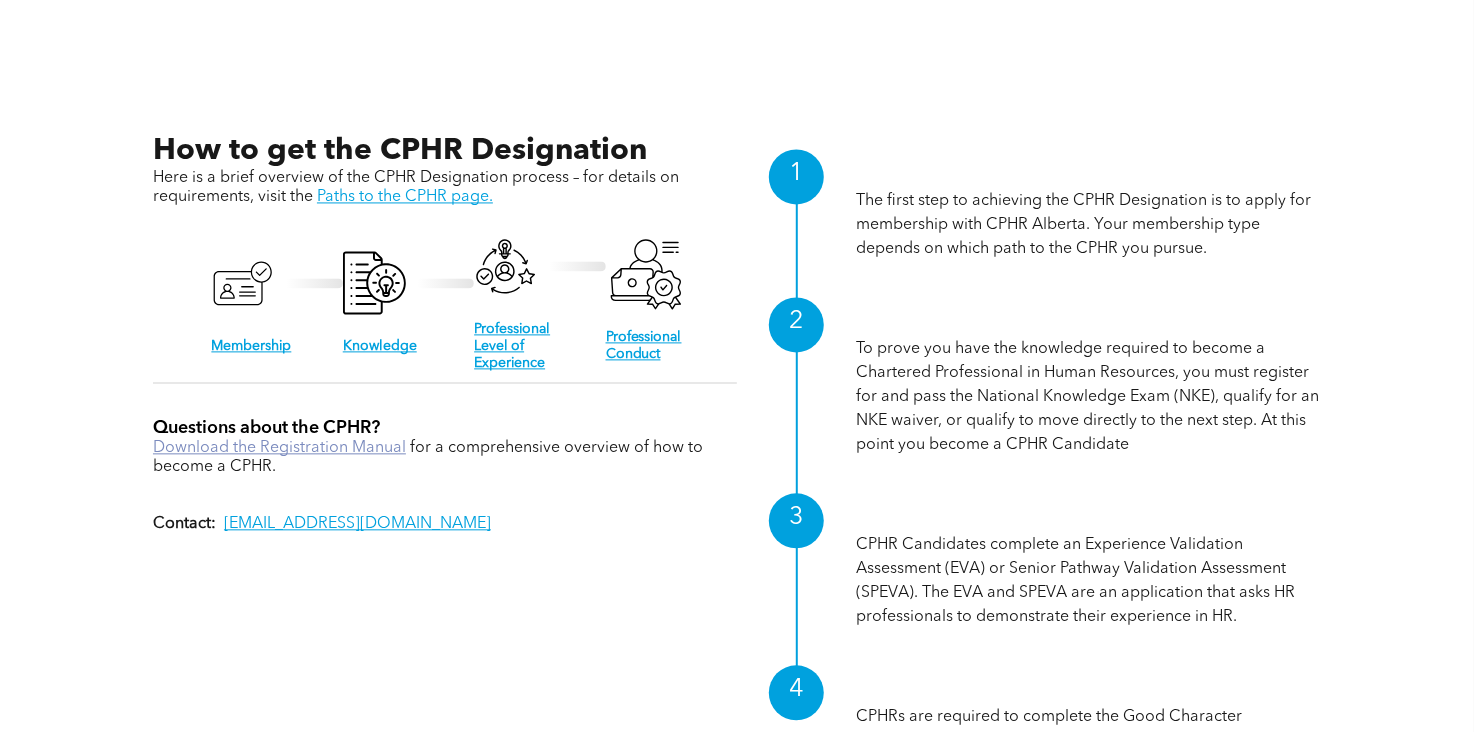 click on "Download the Registration Manual" at bounding box center (279, 448) 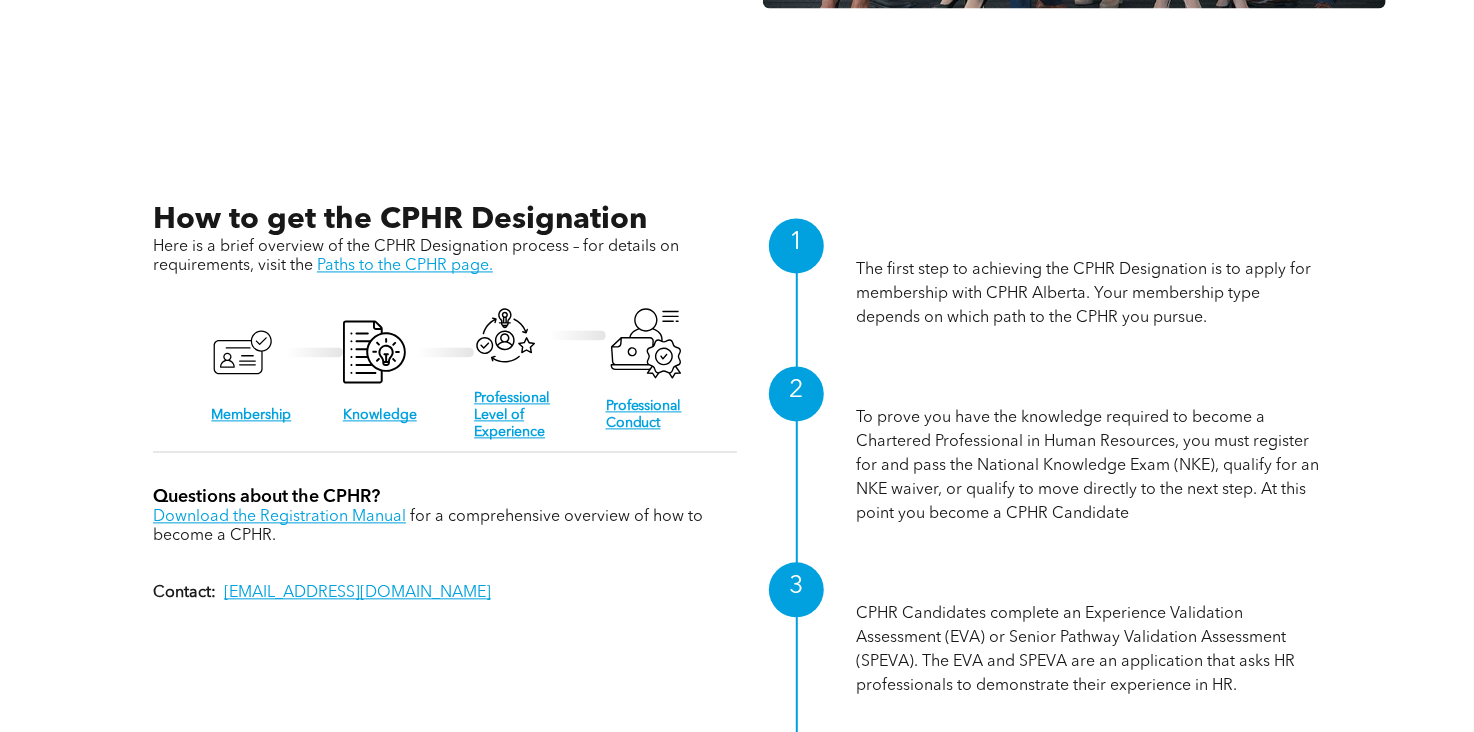 scroll, scrollTop: 1821, scrollLeft: 0, axis: vertical 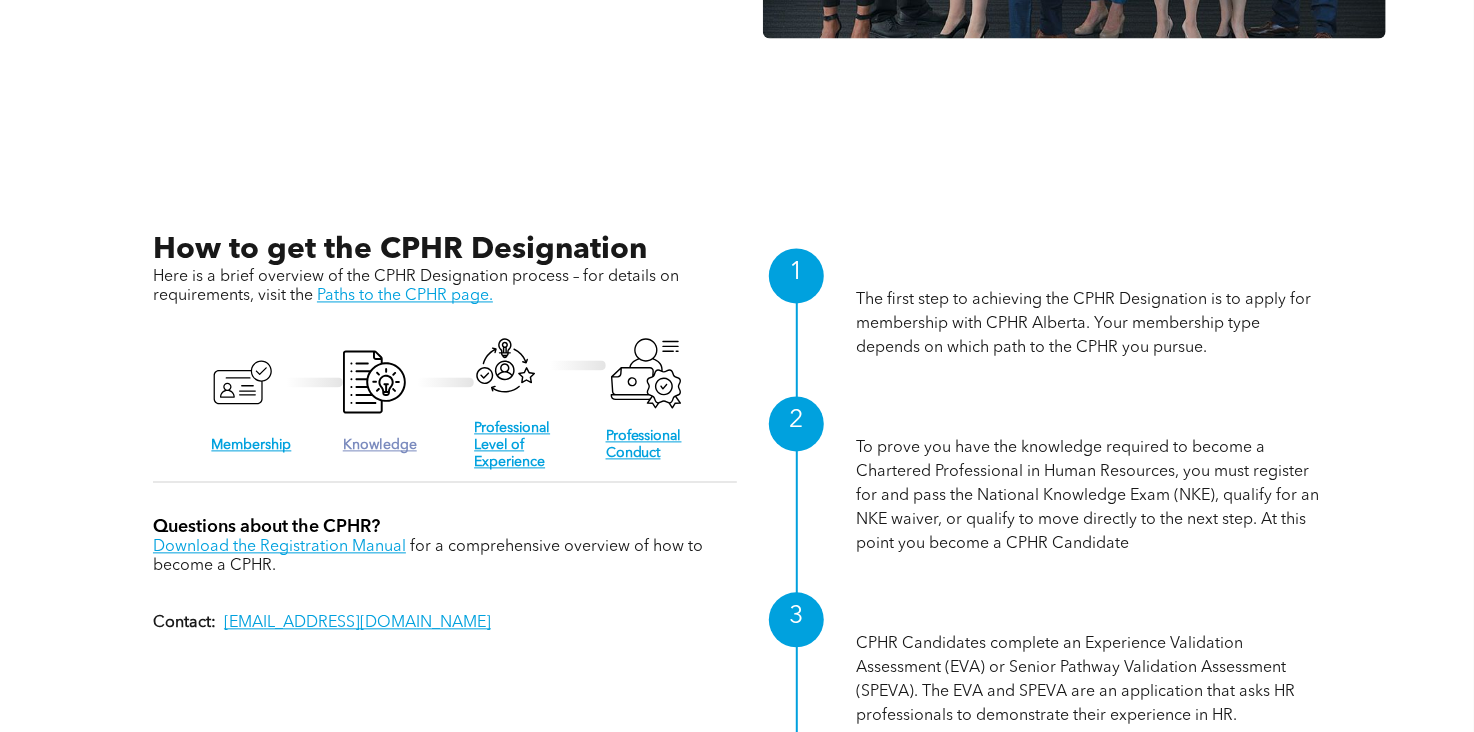click on "Knowledge" at bounding box center [380, 446] 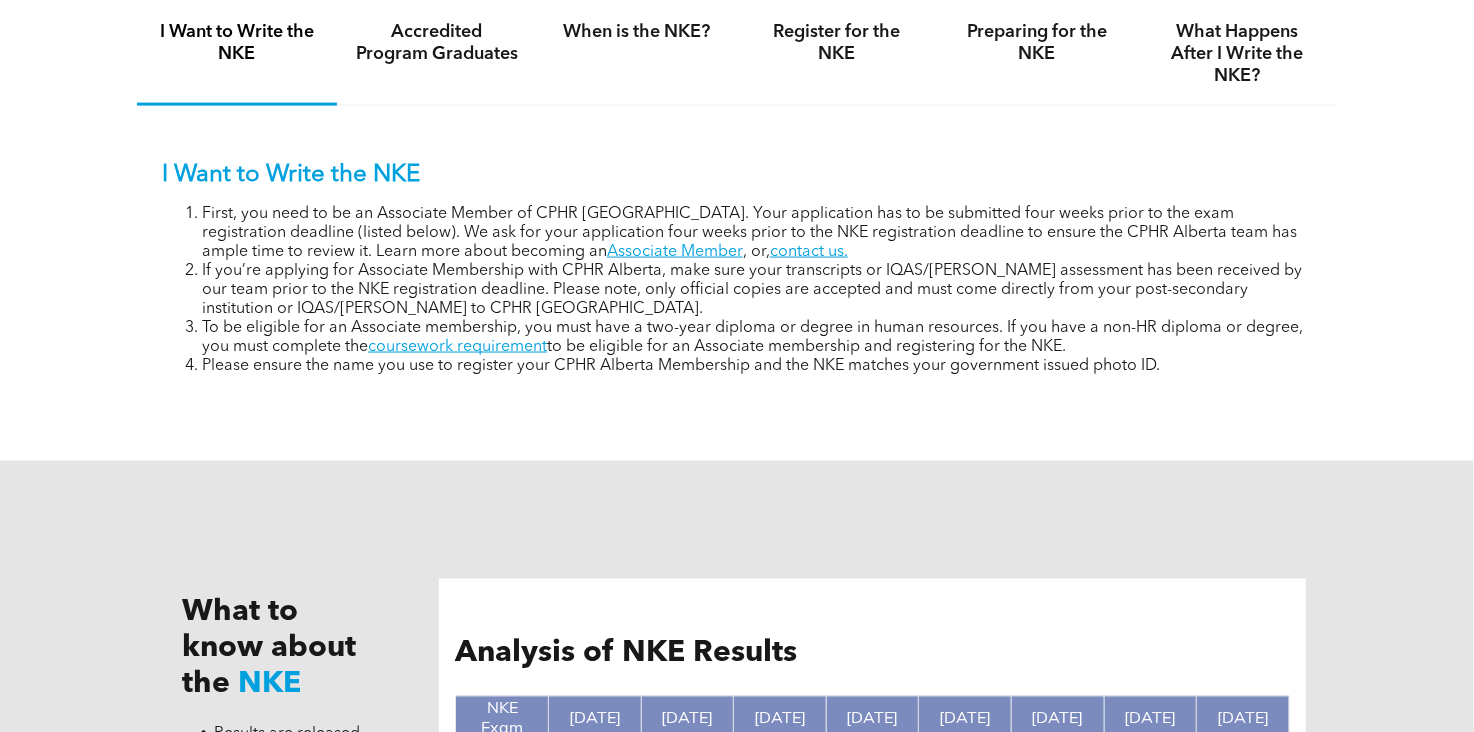 scroll, scrollTop: 1400, scrollLeft: 0, axis: vertical 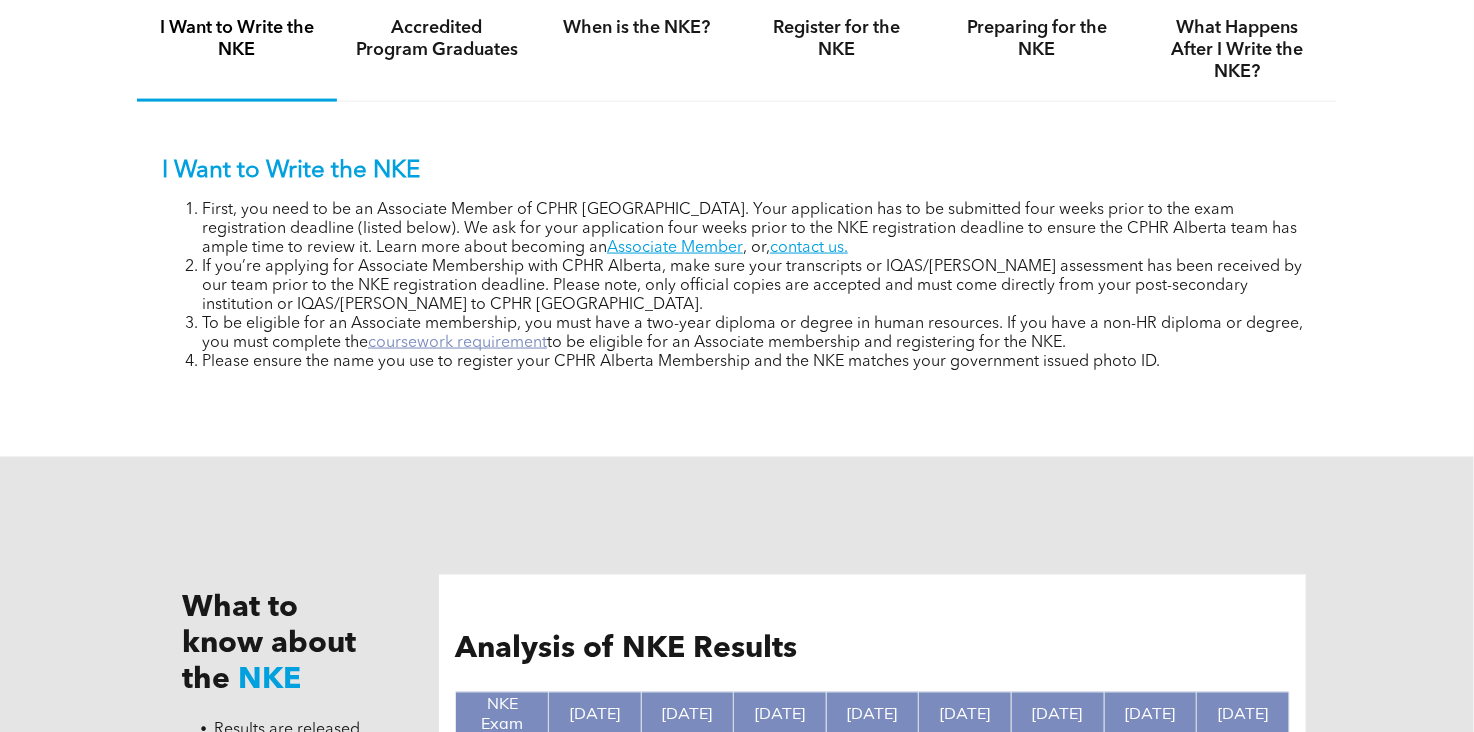 click on "coursework requirement" at bounding box center [457, 343] 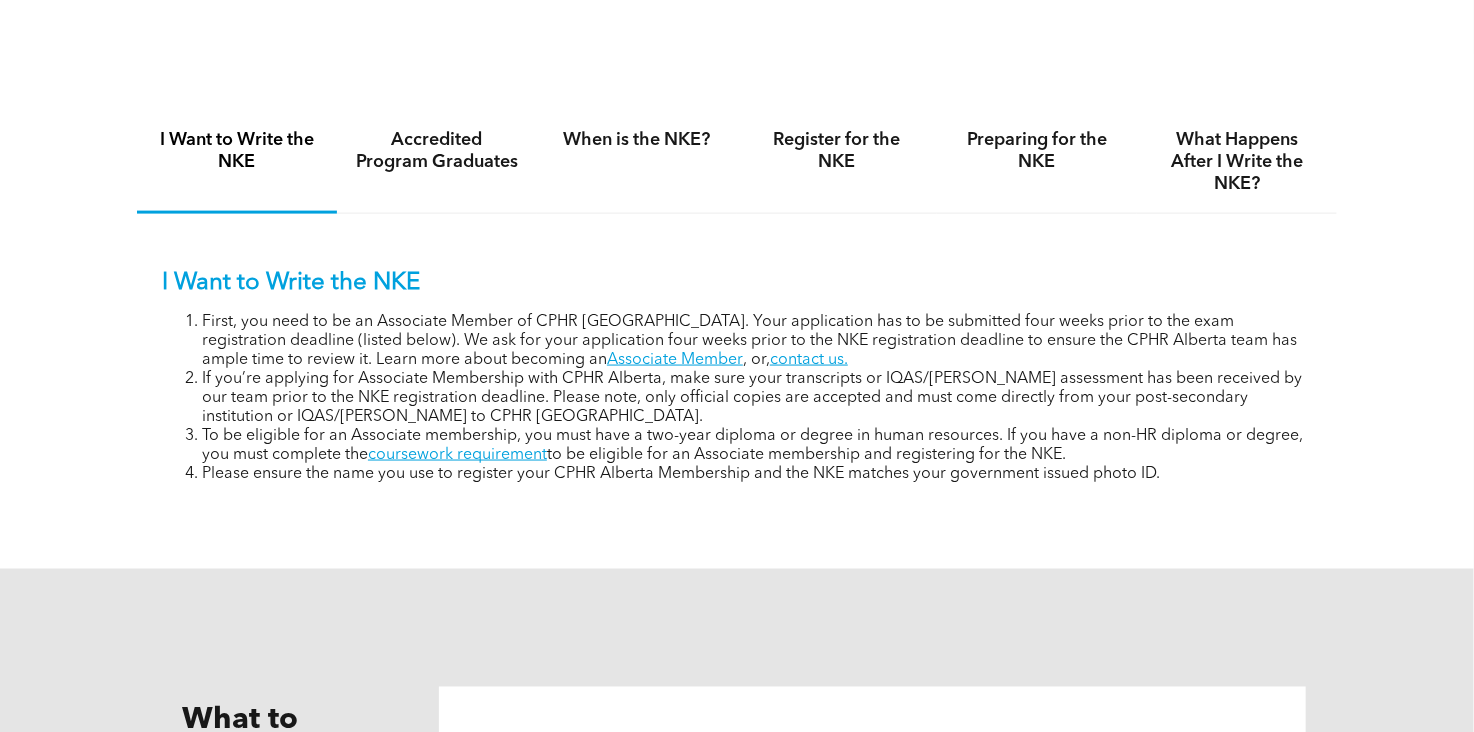 scroll, scrollTop: 1100, scrollLeft: 0, axis: vertical 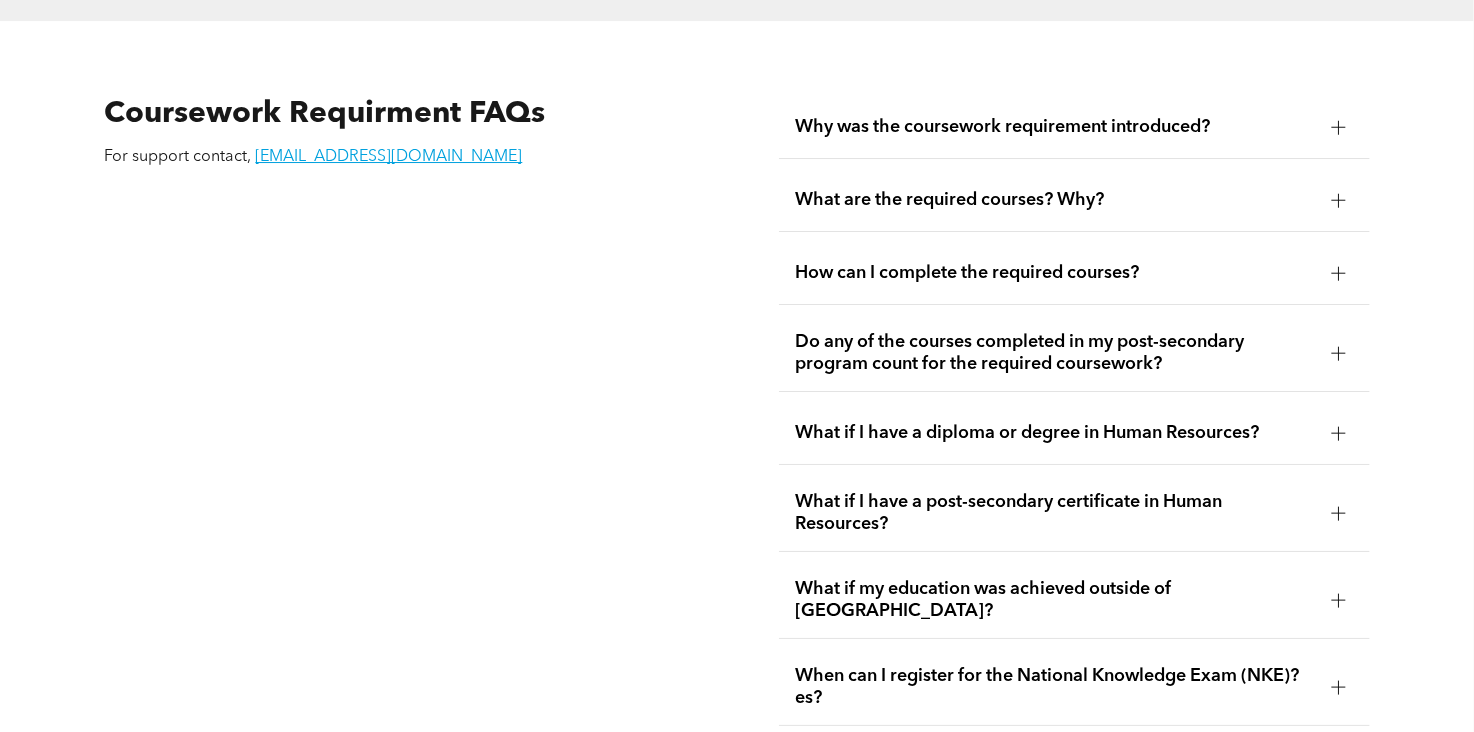click at bounding box center [1339, 200] 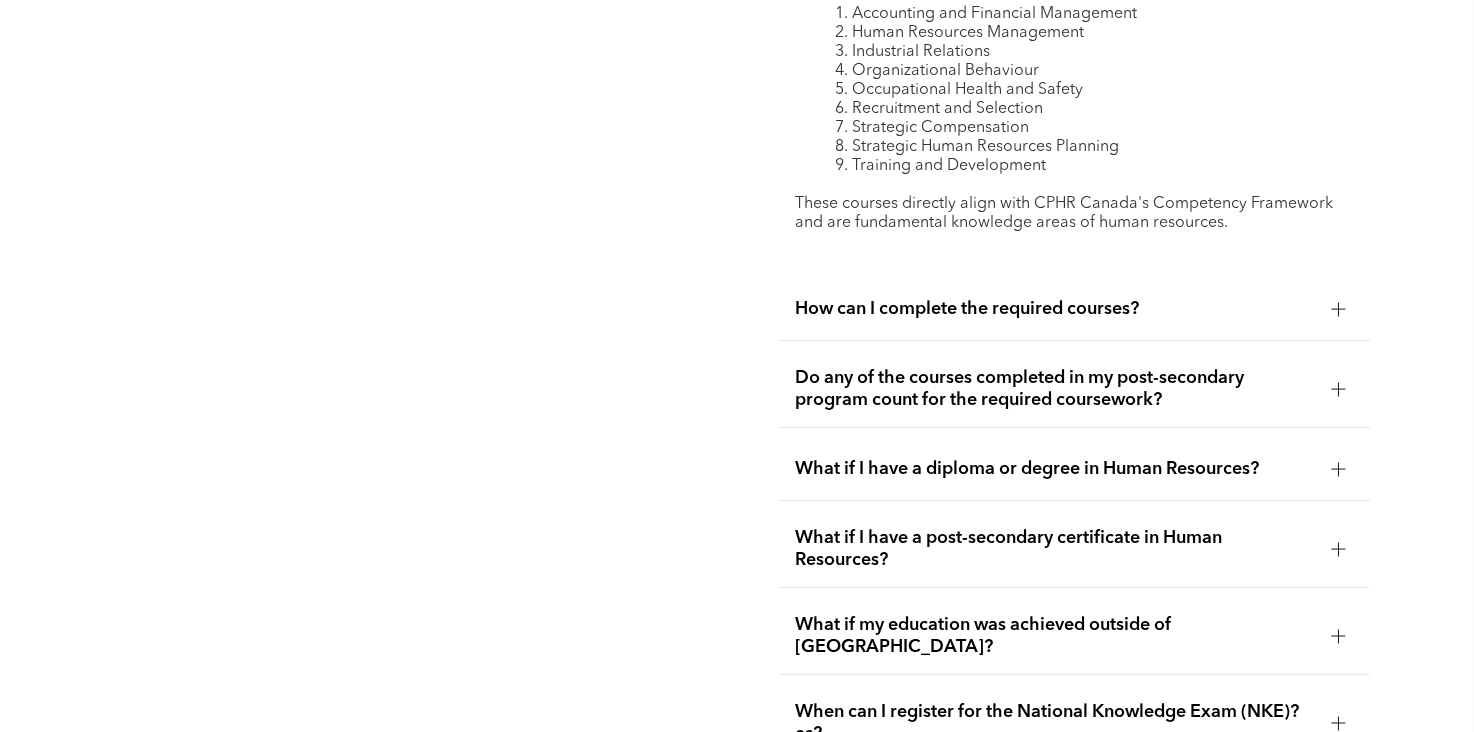 scroll, scrollTop: 3600, scrollLeft: 0, axis: vertical 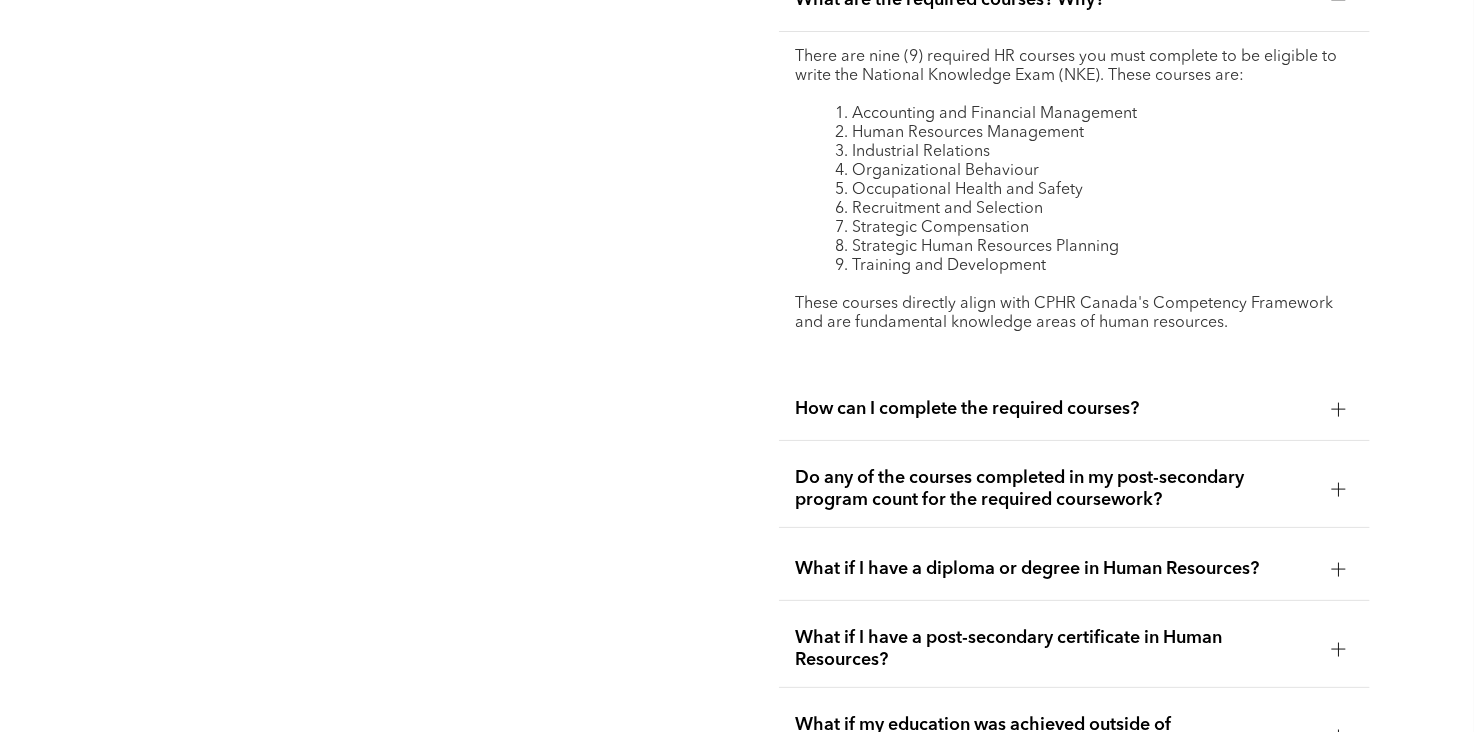 click on "What if I have a diploma or degree in Human Resources?" at bounding box center [1055, 569] 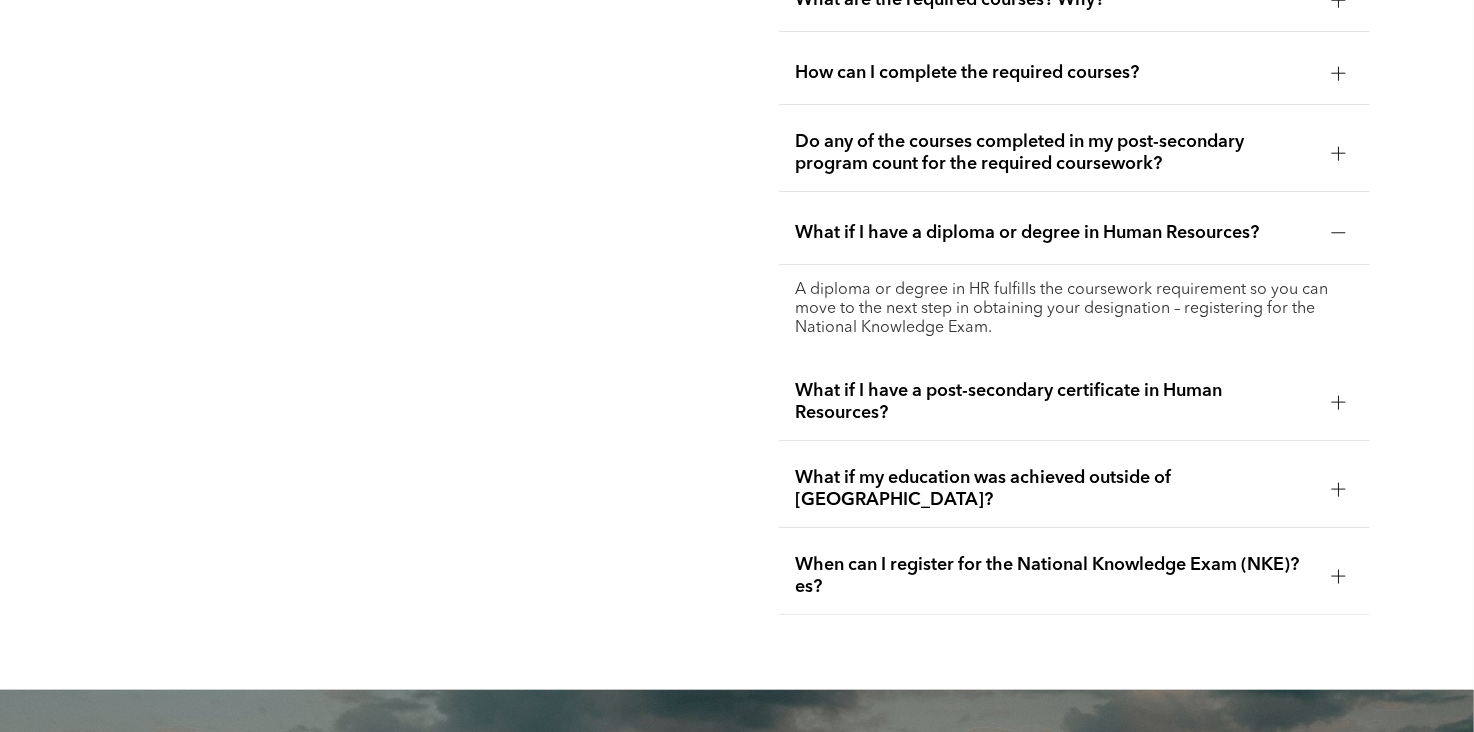 click at bounding box center (1338, 153) 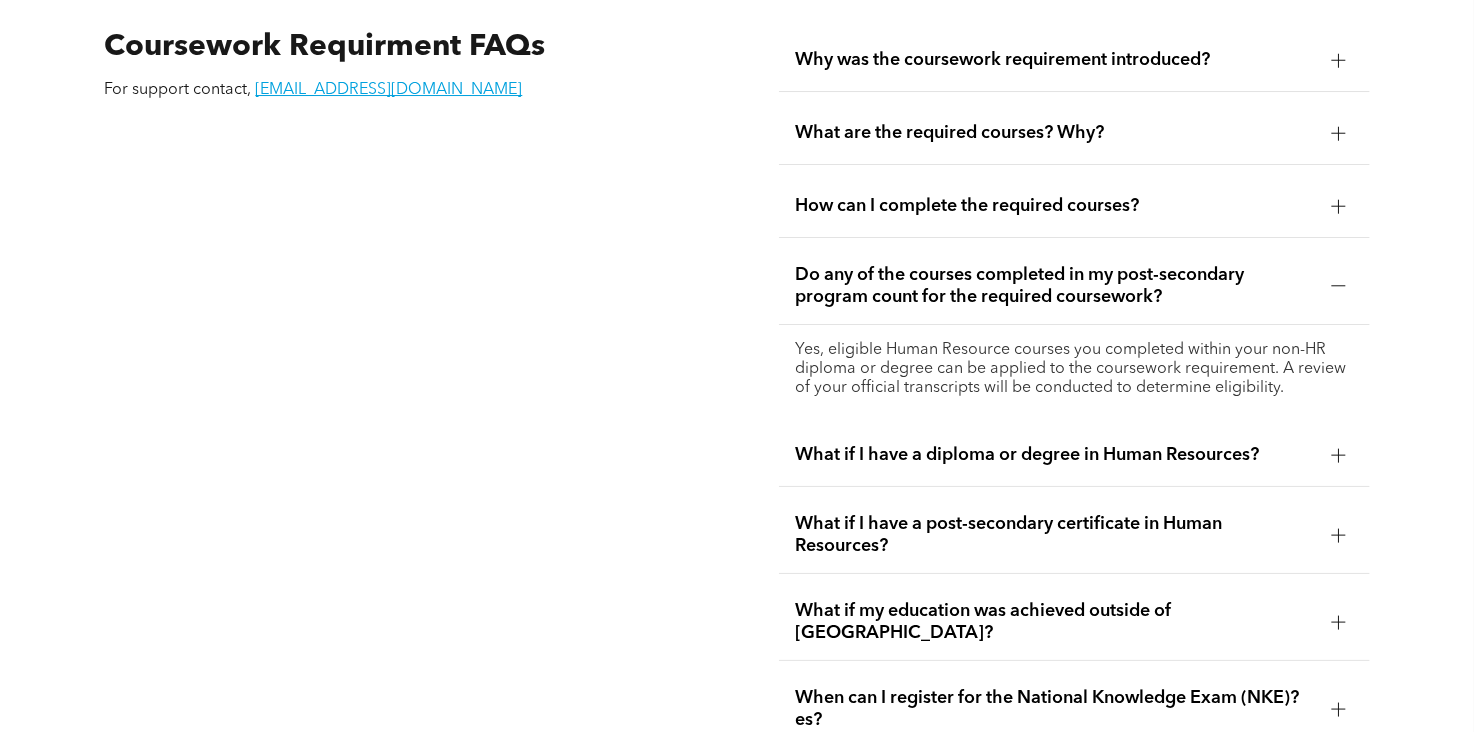 scroll, scrollTop: 3400, scrollLeft: 0, axis: vertical 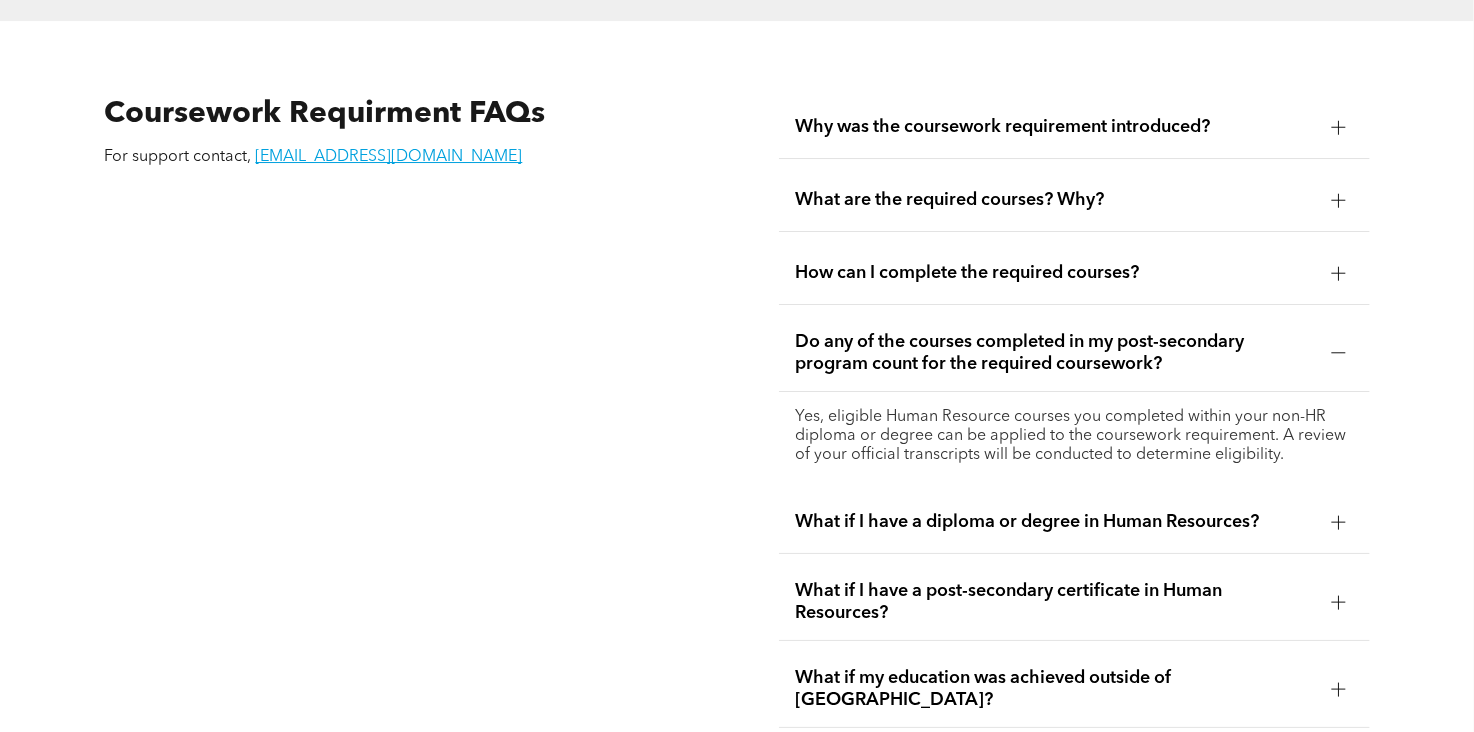 click at bounding box center (1339, 273) 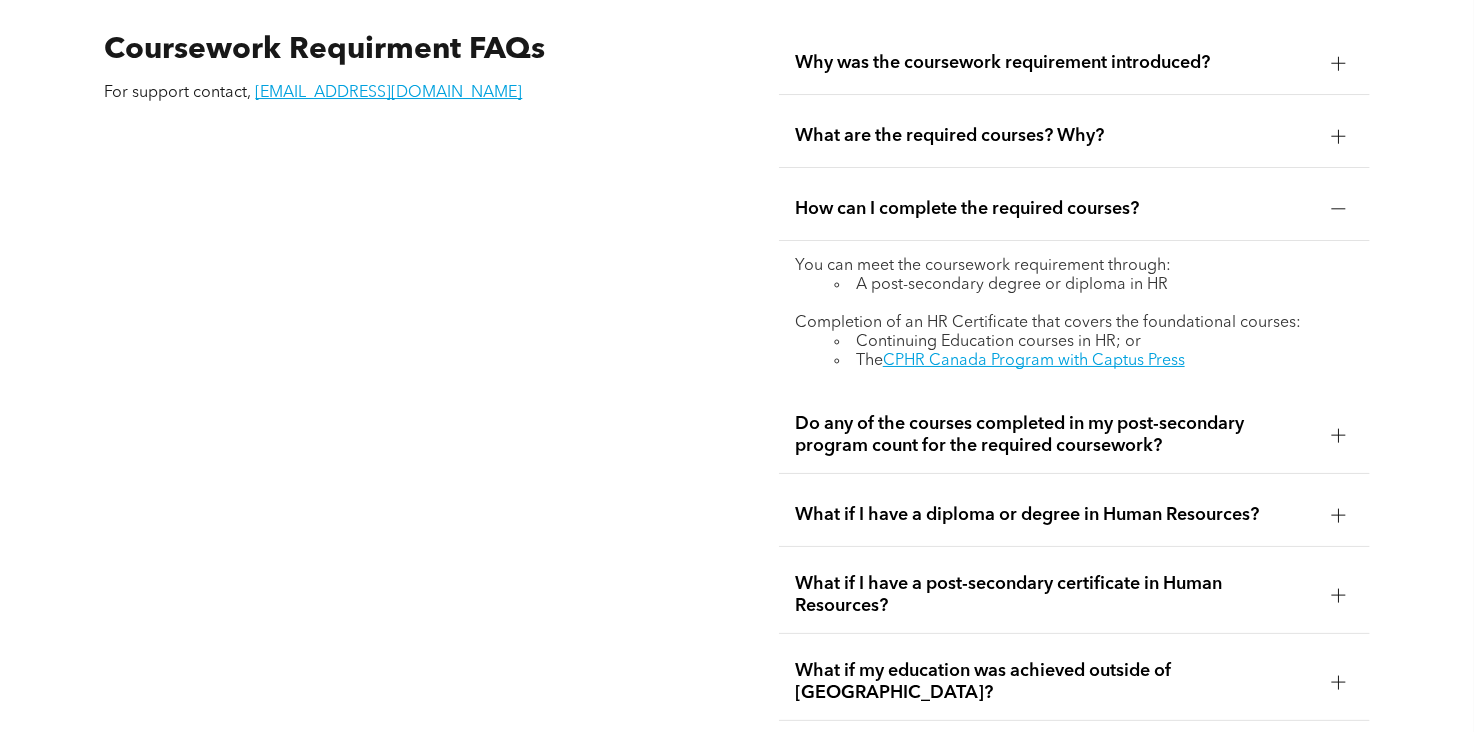 scroll, scrollTop: 3500, scrollLeft: 0, axis: vertical 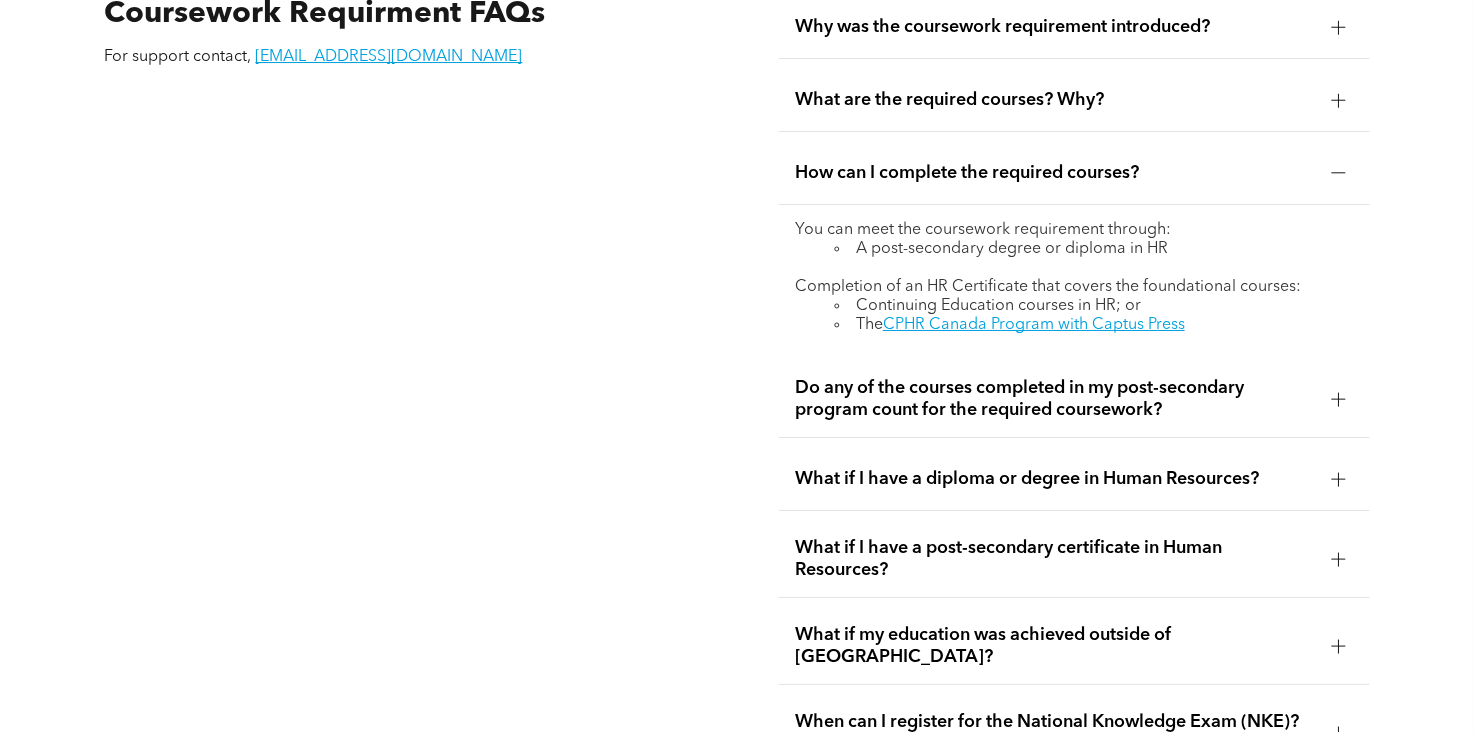 click at bounding box center [1339, 399] 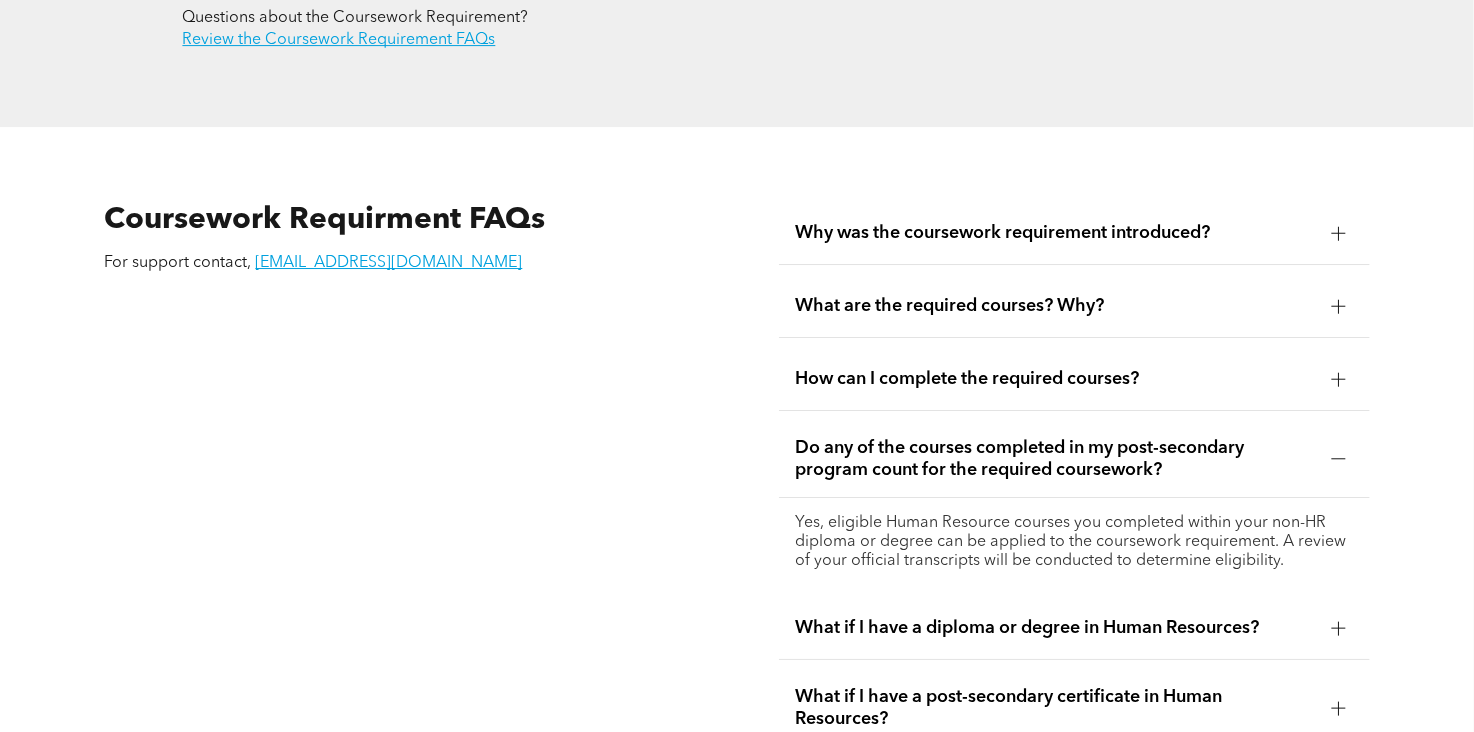scroll, scrollTop: 3200, scrollLeft: 0, axis: vertical 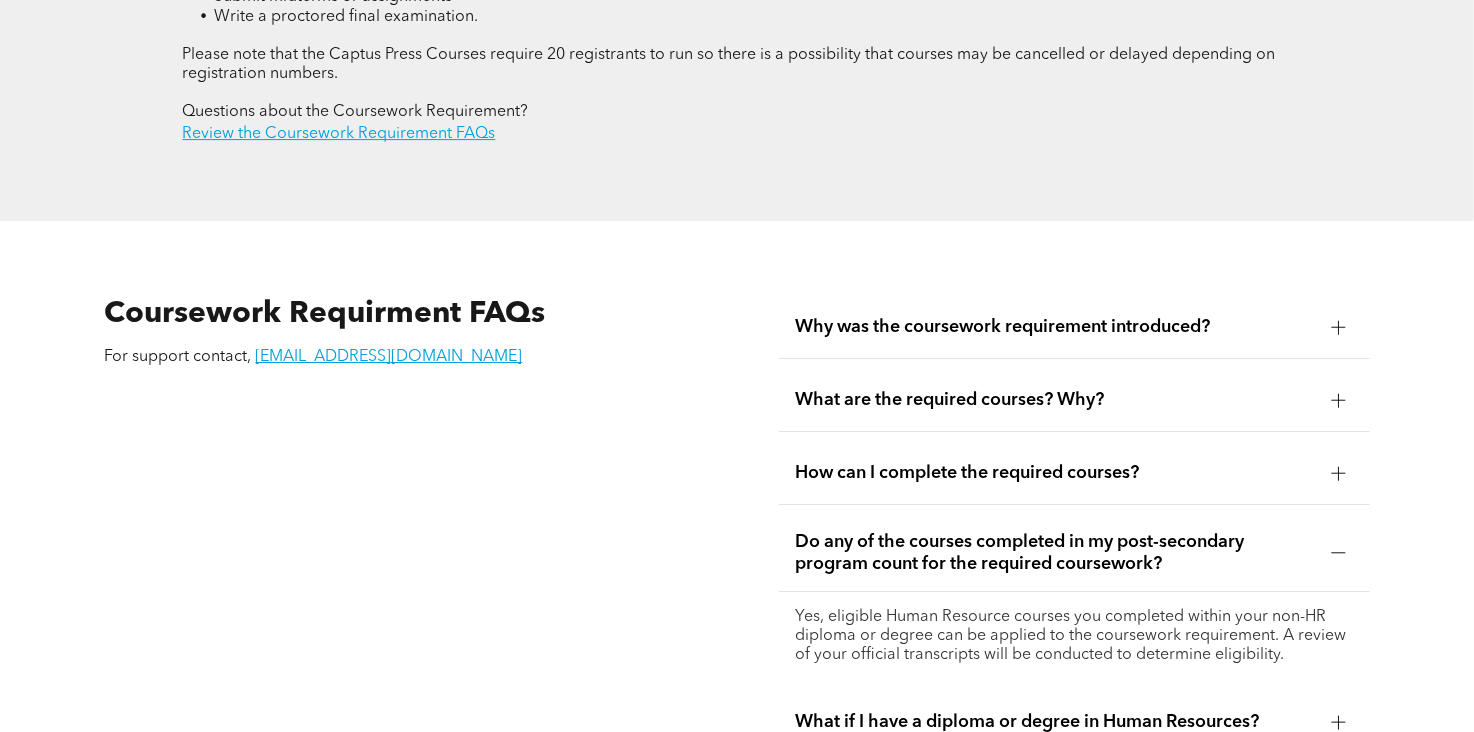 click at bounding box center (1339, 400) 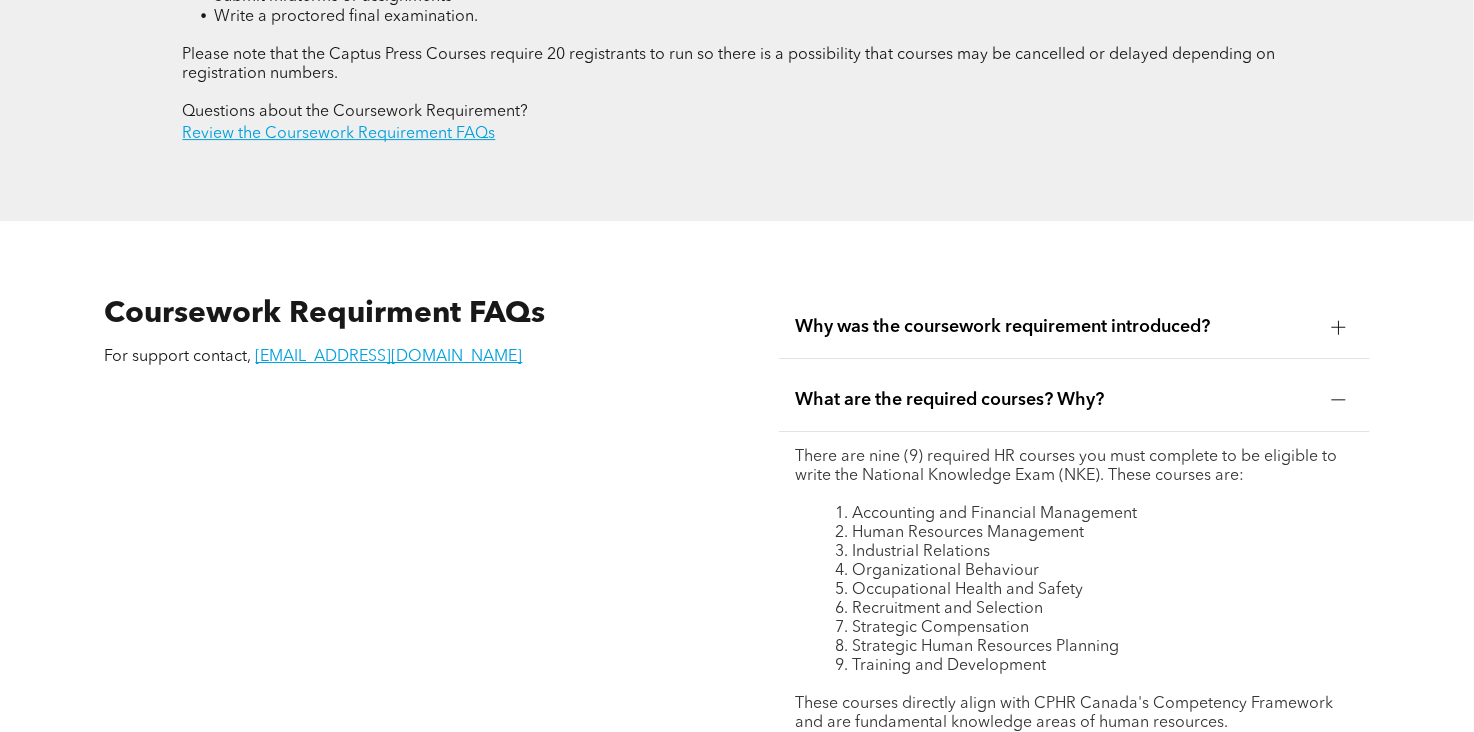 scroll, scrollTop: 3500, scrollLeft: 0, axis: vertical 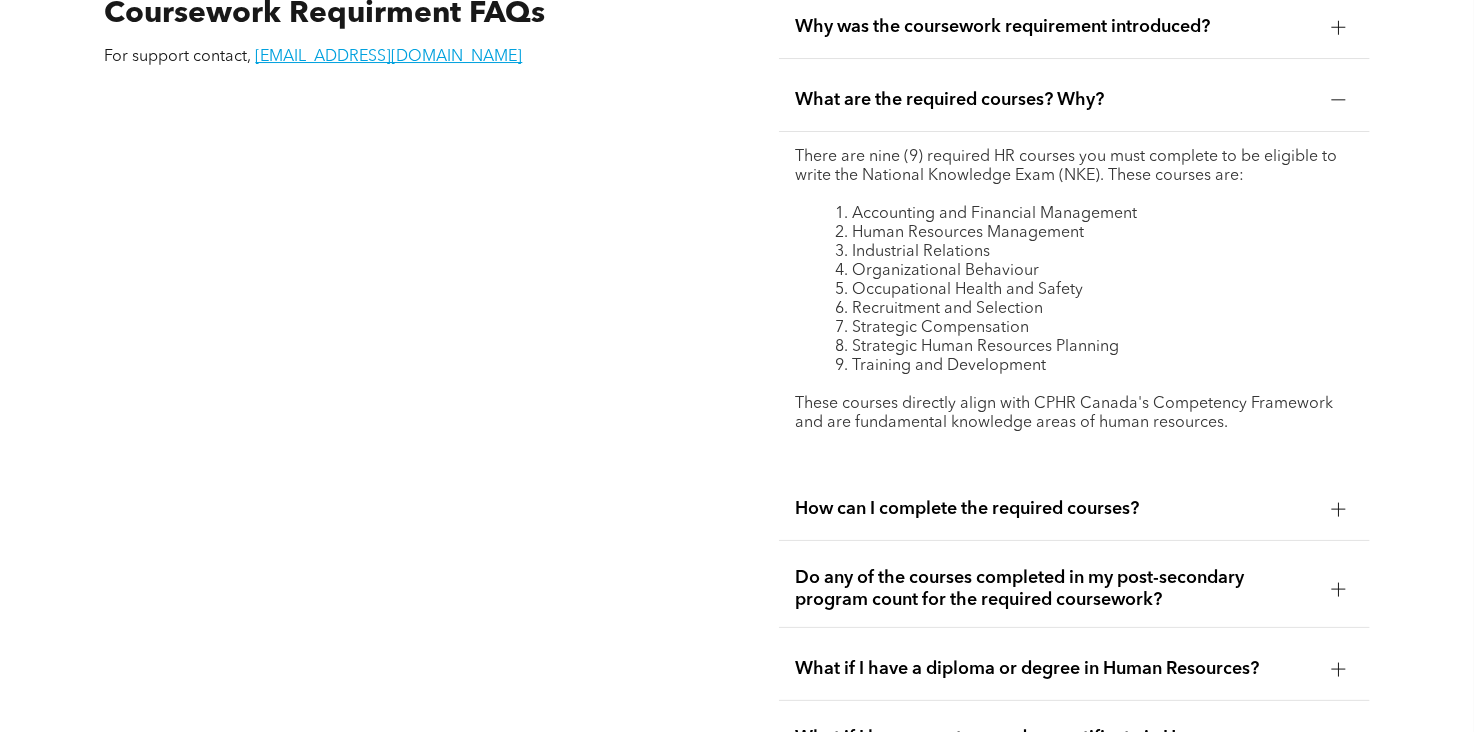 click at bounding box center (1339, 509) 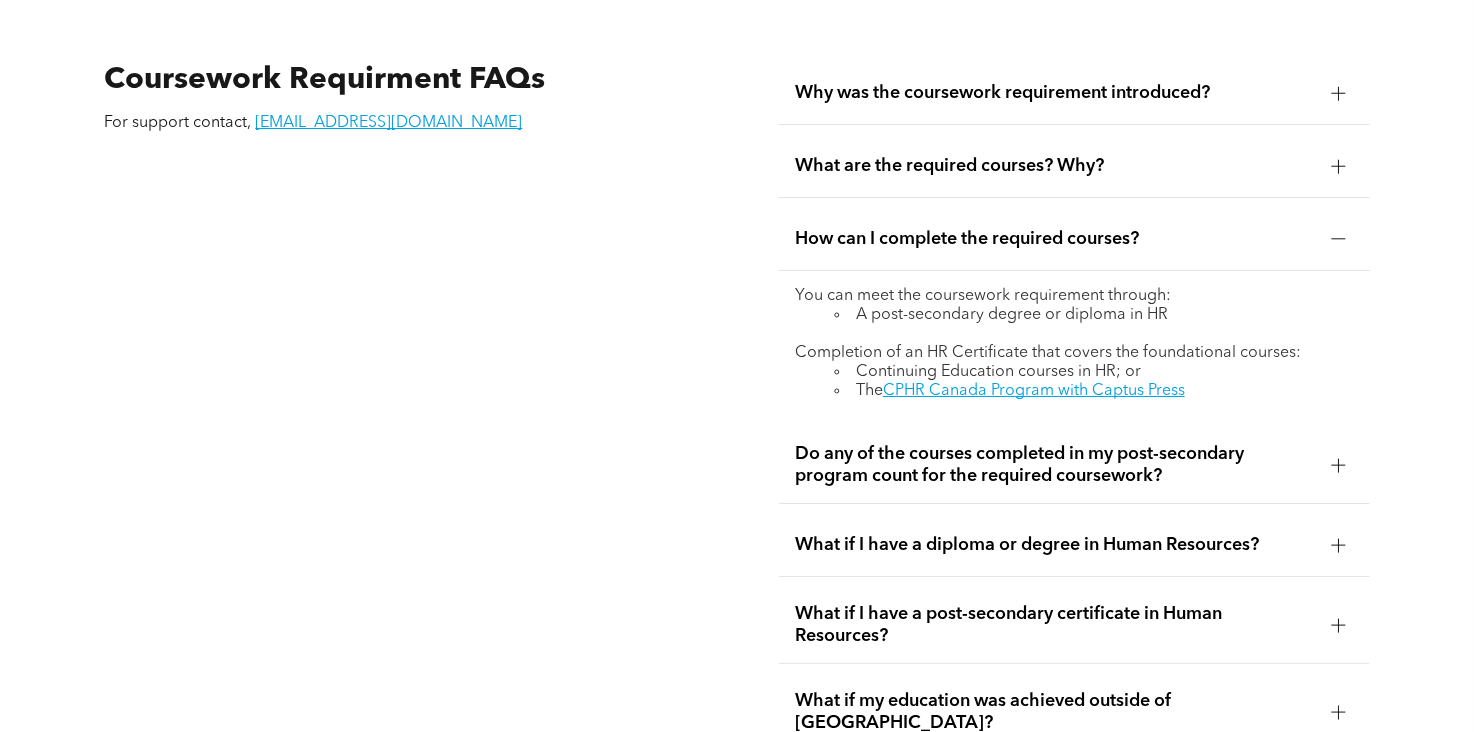 scroll, scrollTop: 3400, scrollLeft: 0, axis: vertical 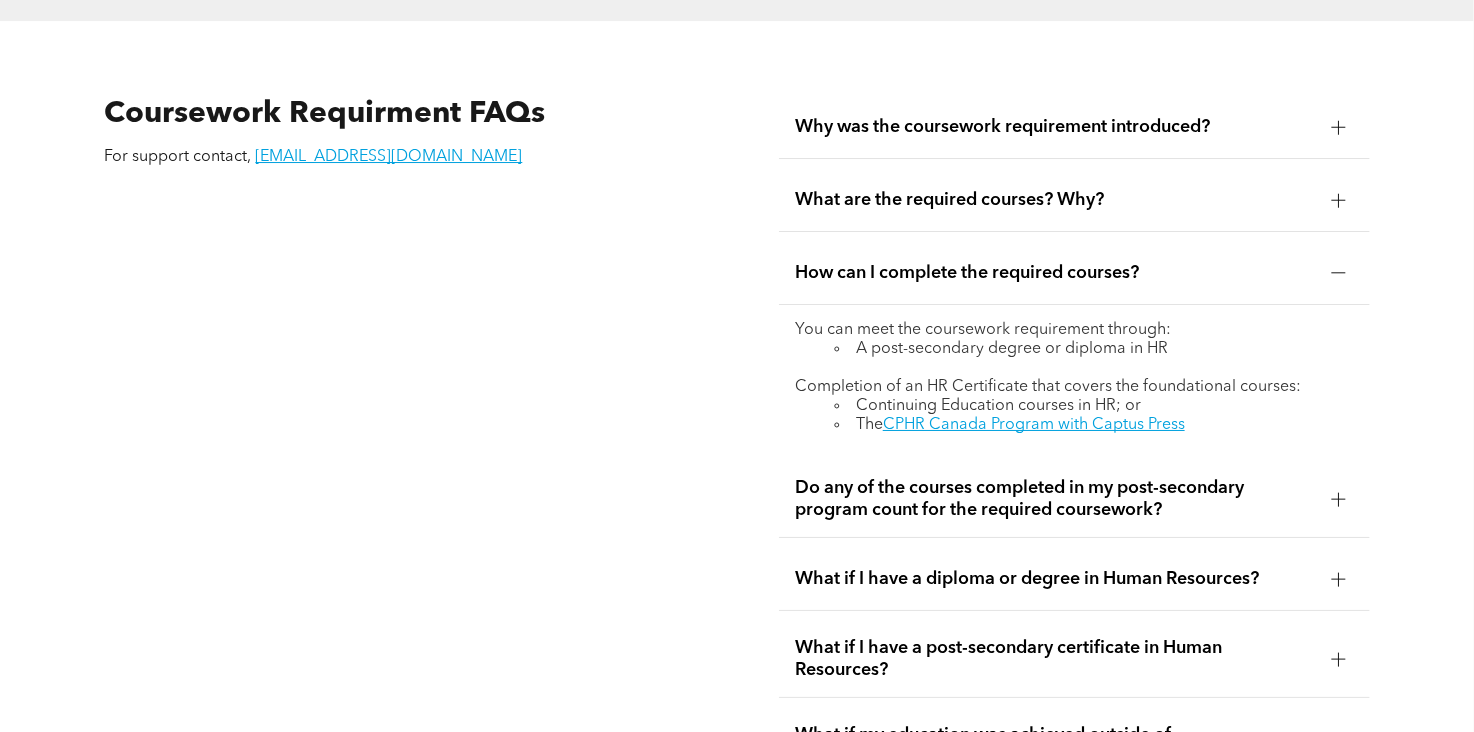 click at bounding box center (1339, 200) 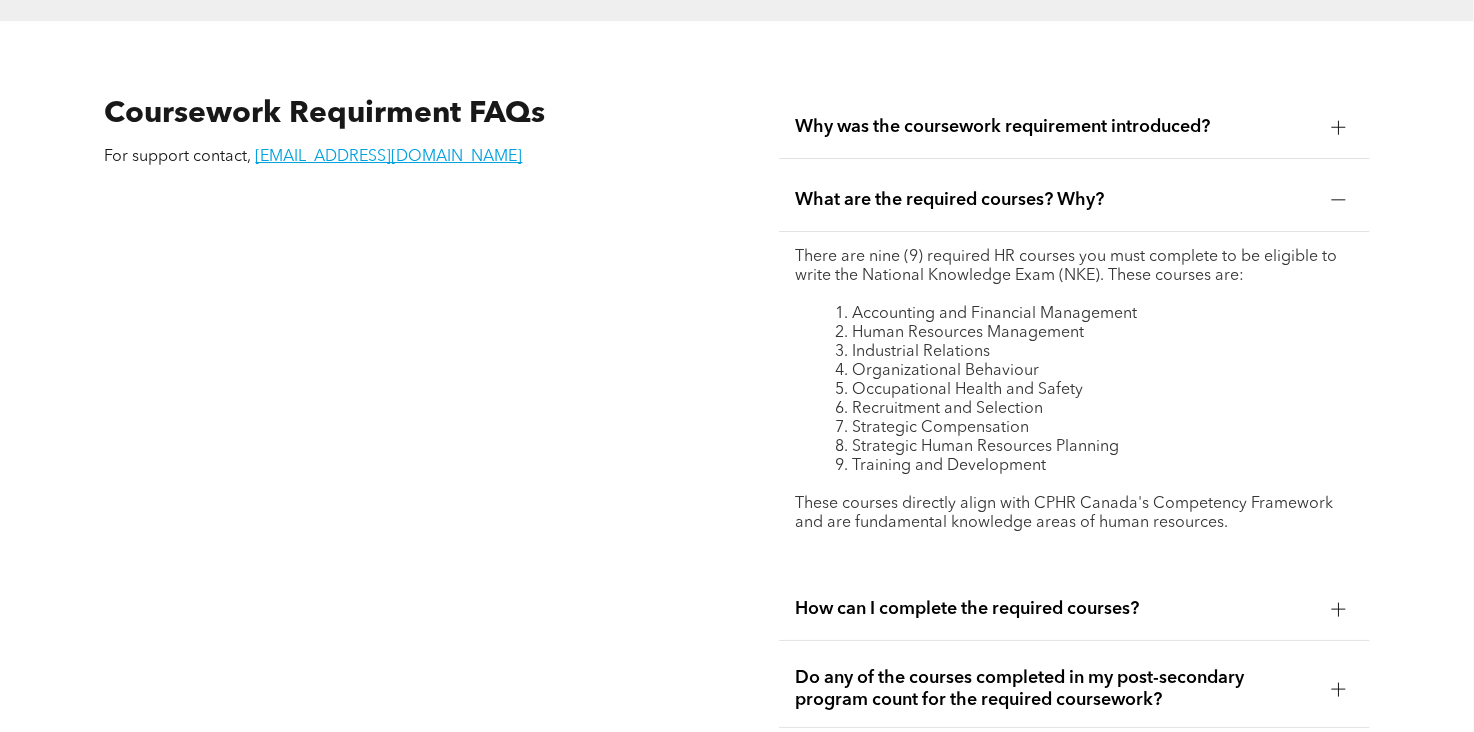click on "These courses directly align with CPHR Canada's Competency Framework and are fundamental knowledge areas of human resources." at bounding box center (1074, 514) 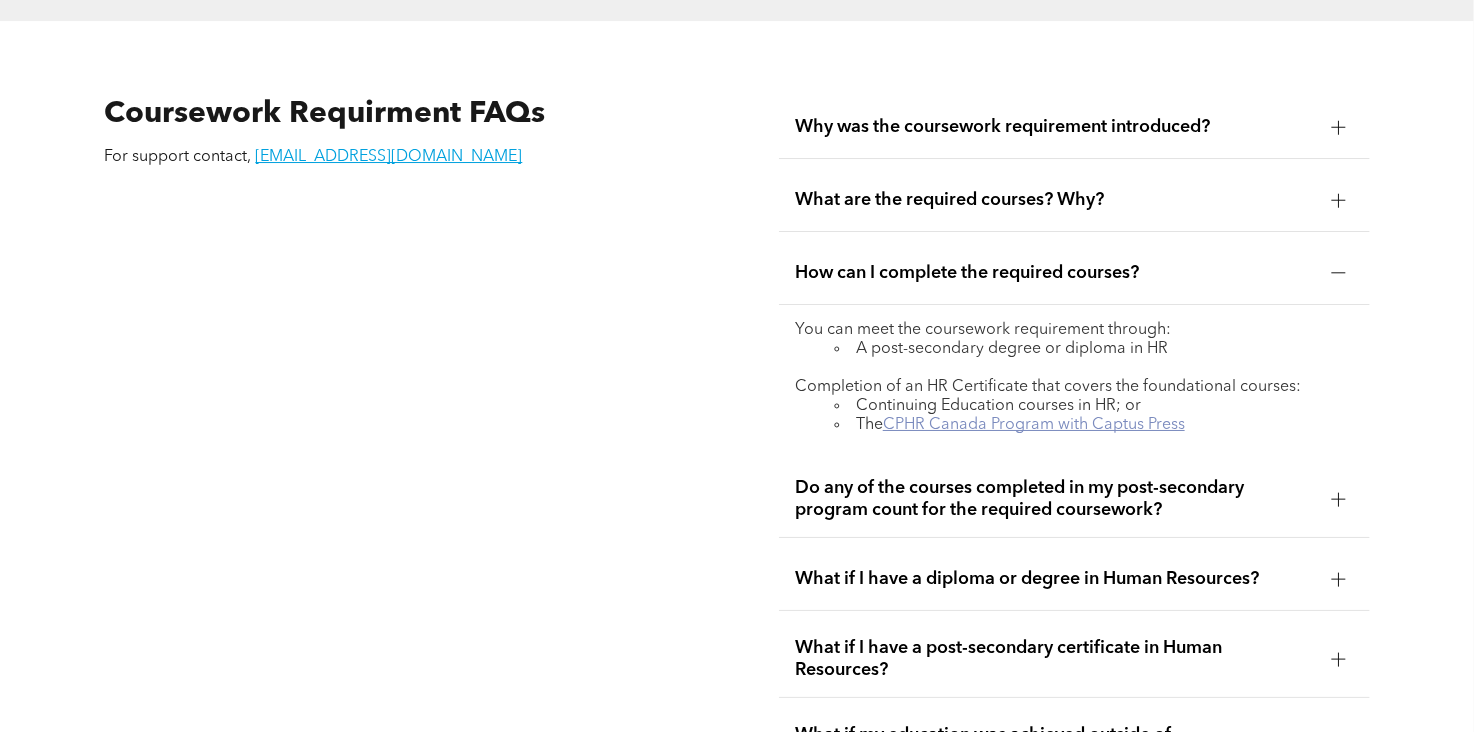 click on "CPHR Canada Program with Captus Press" at bounding box center [1034, 425] 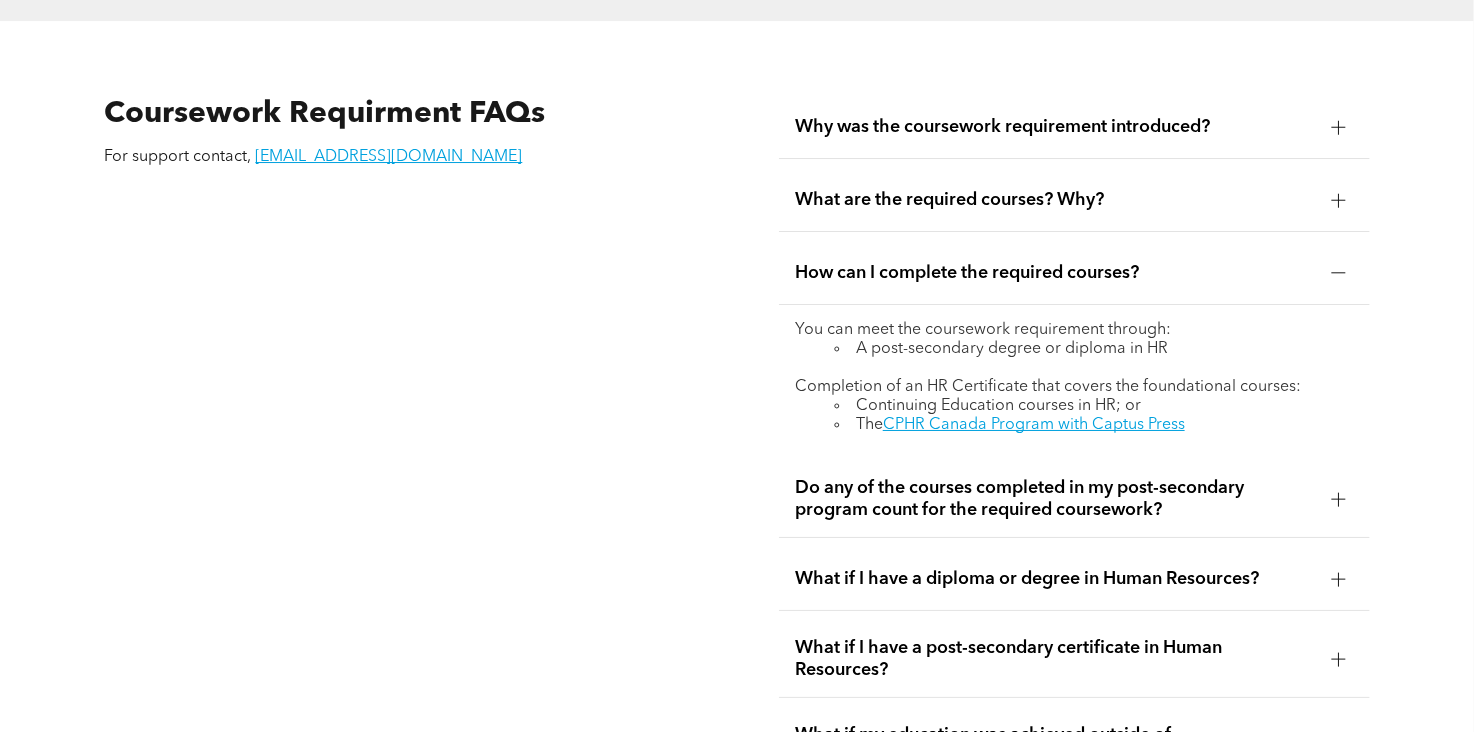 click on "You can meet the coursework requirement through:" at bounding box center [1074, 330] 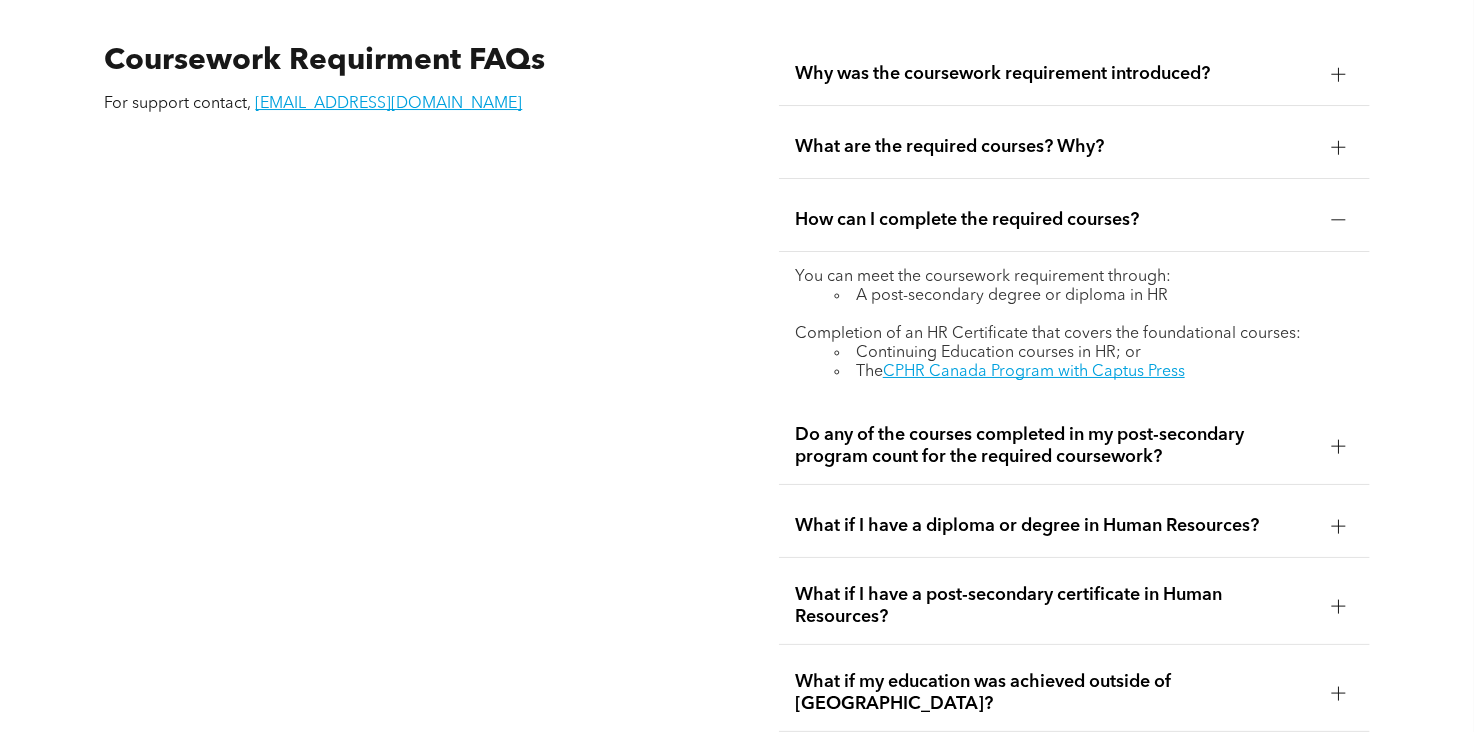 scroll, scrollTop: 3500, scrollLeft: 0, axis: vertical 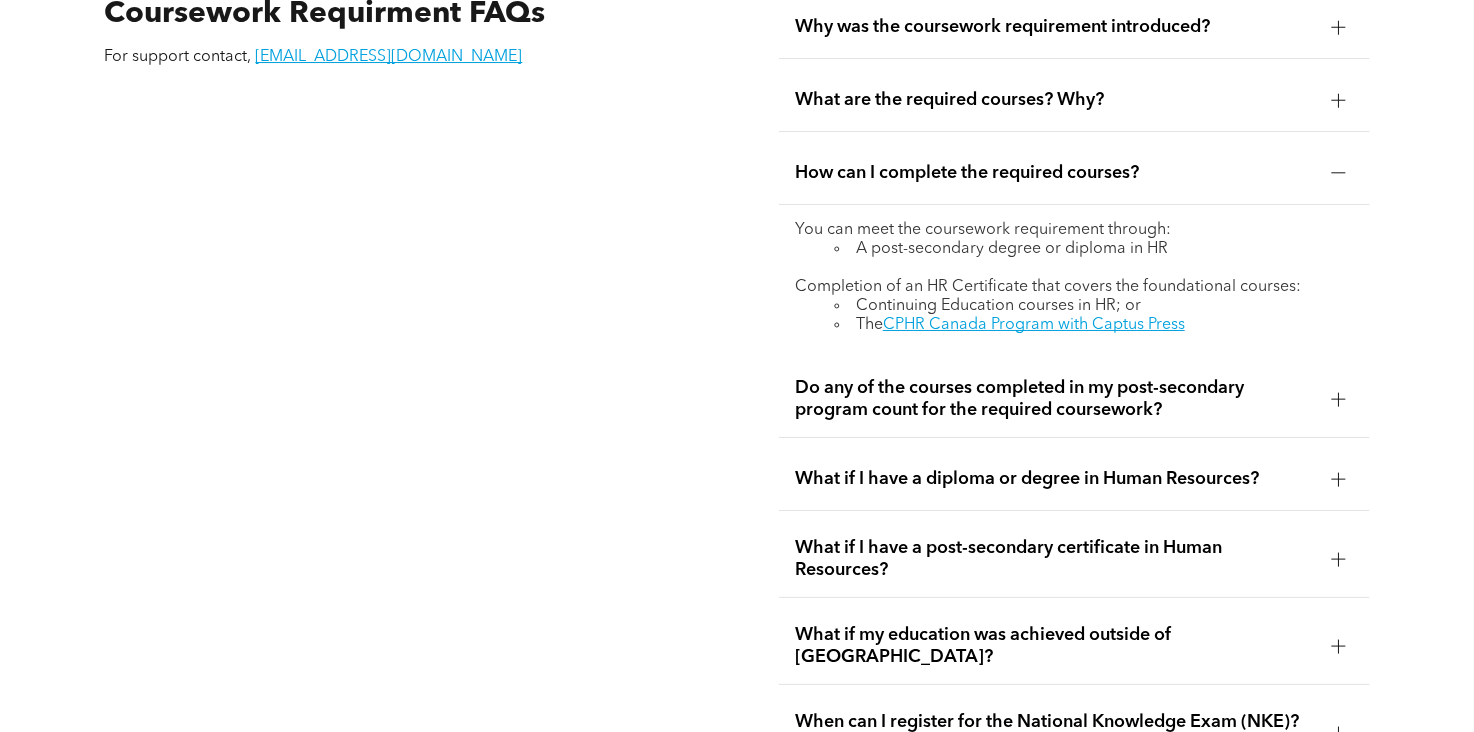 click at bounding box center (1338, 479) 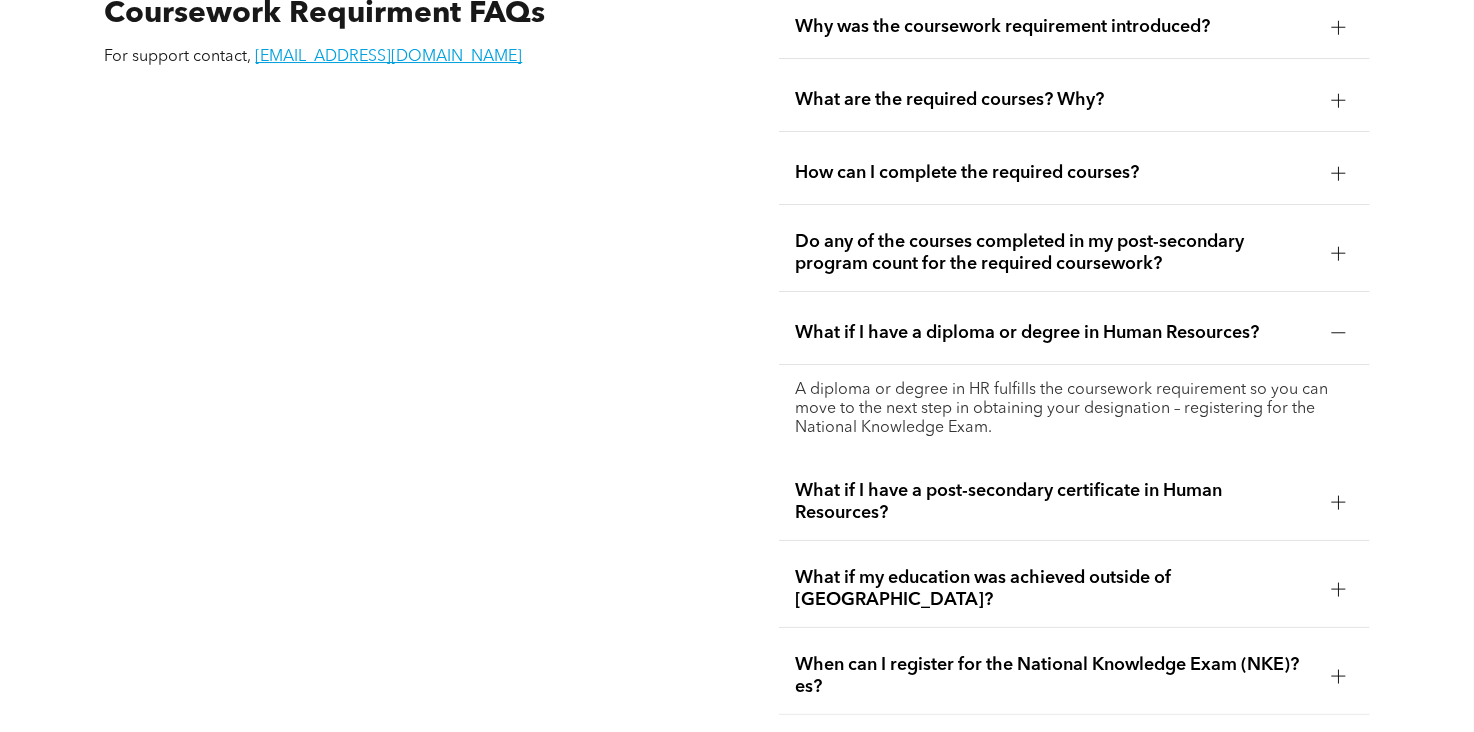 click at bounding box center (1338, 502) 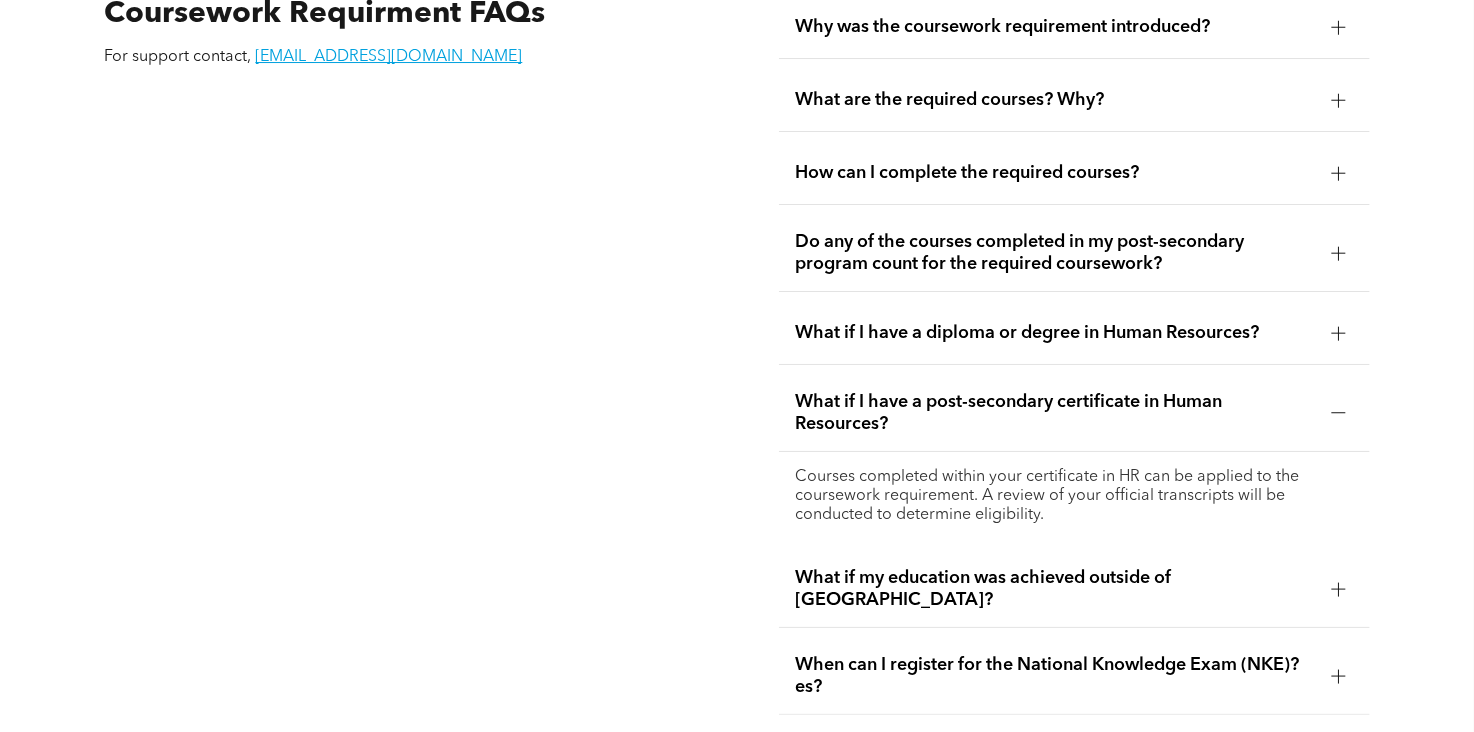 click at bounding box center (1339, 589) 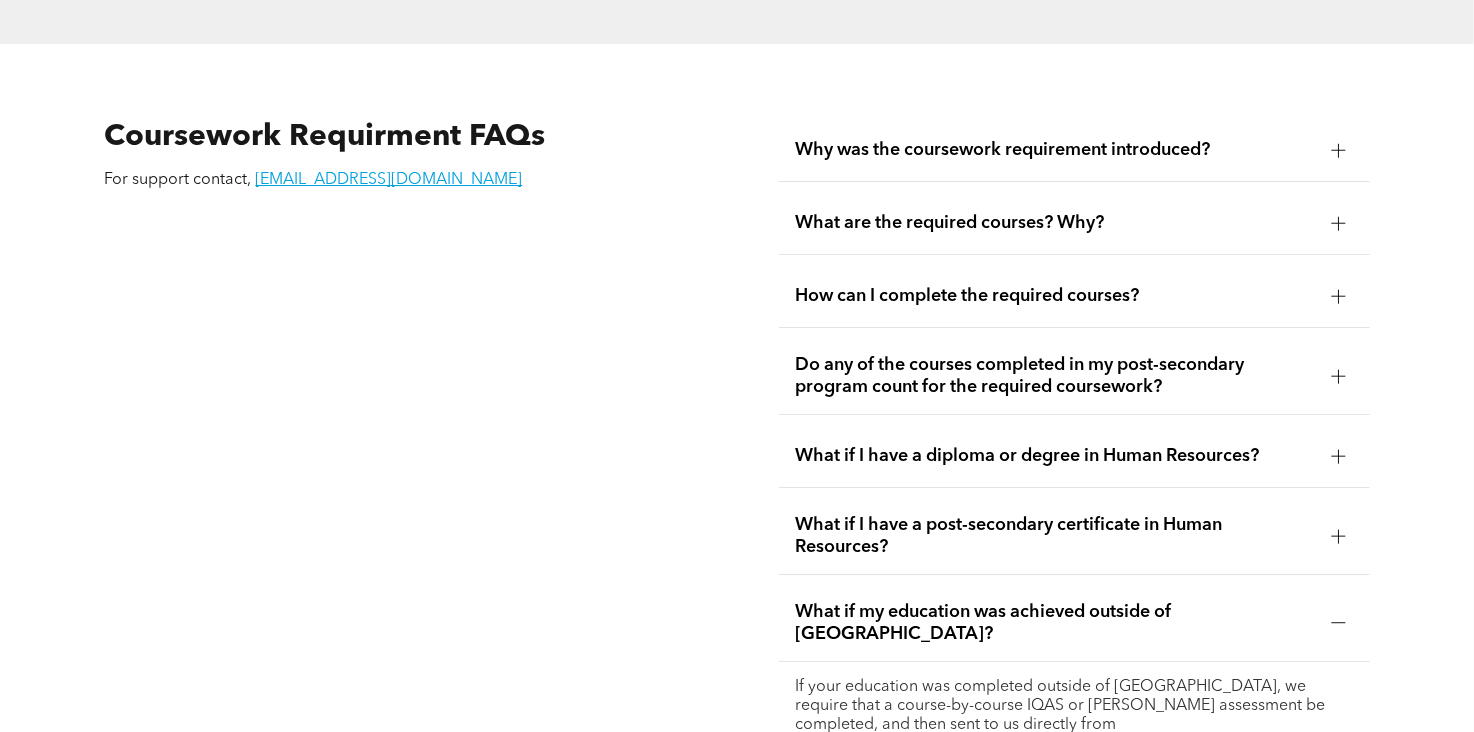 scroll, scrollTop: 3400, scrollLeft: 0, axis: vertical 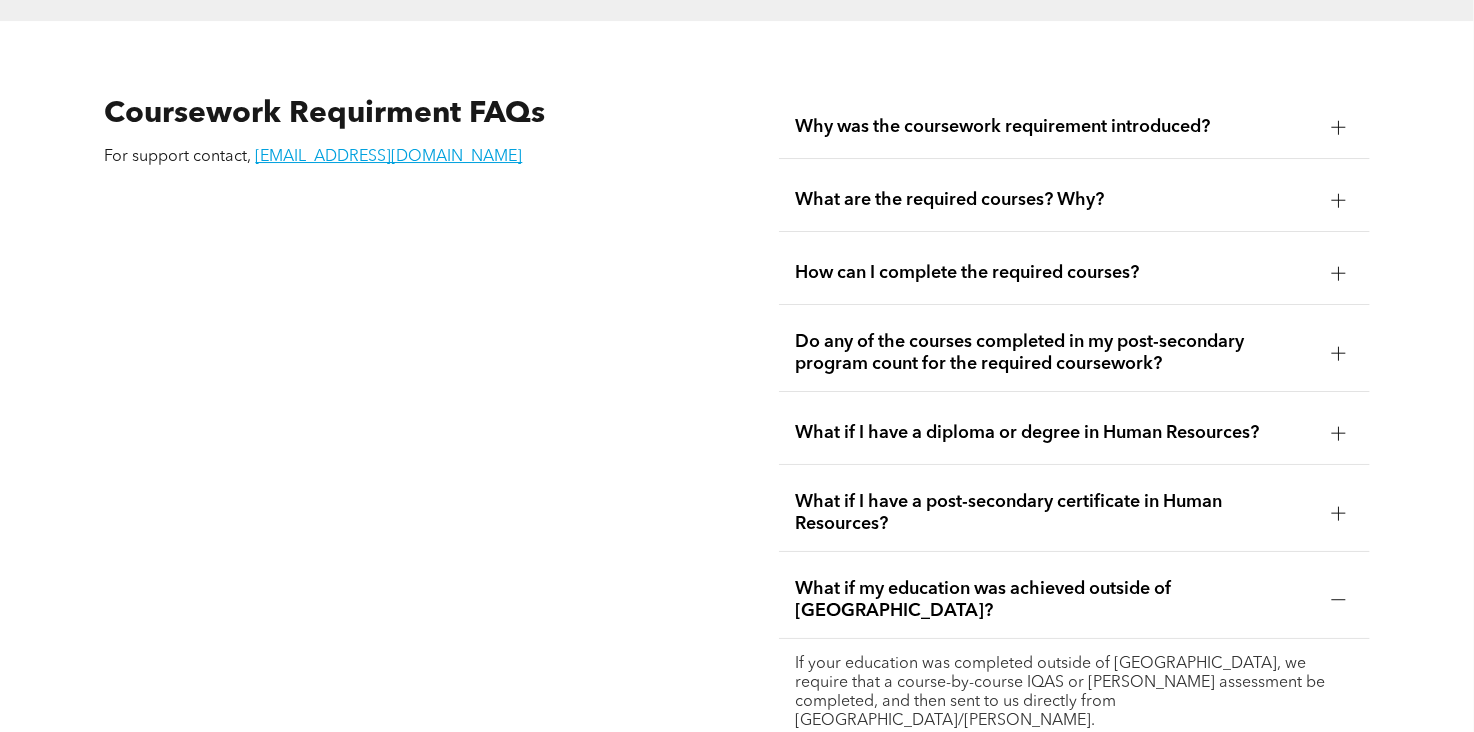 click at bounding box center [1338, 273] 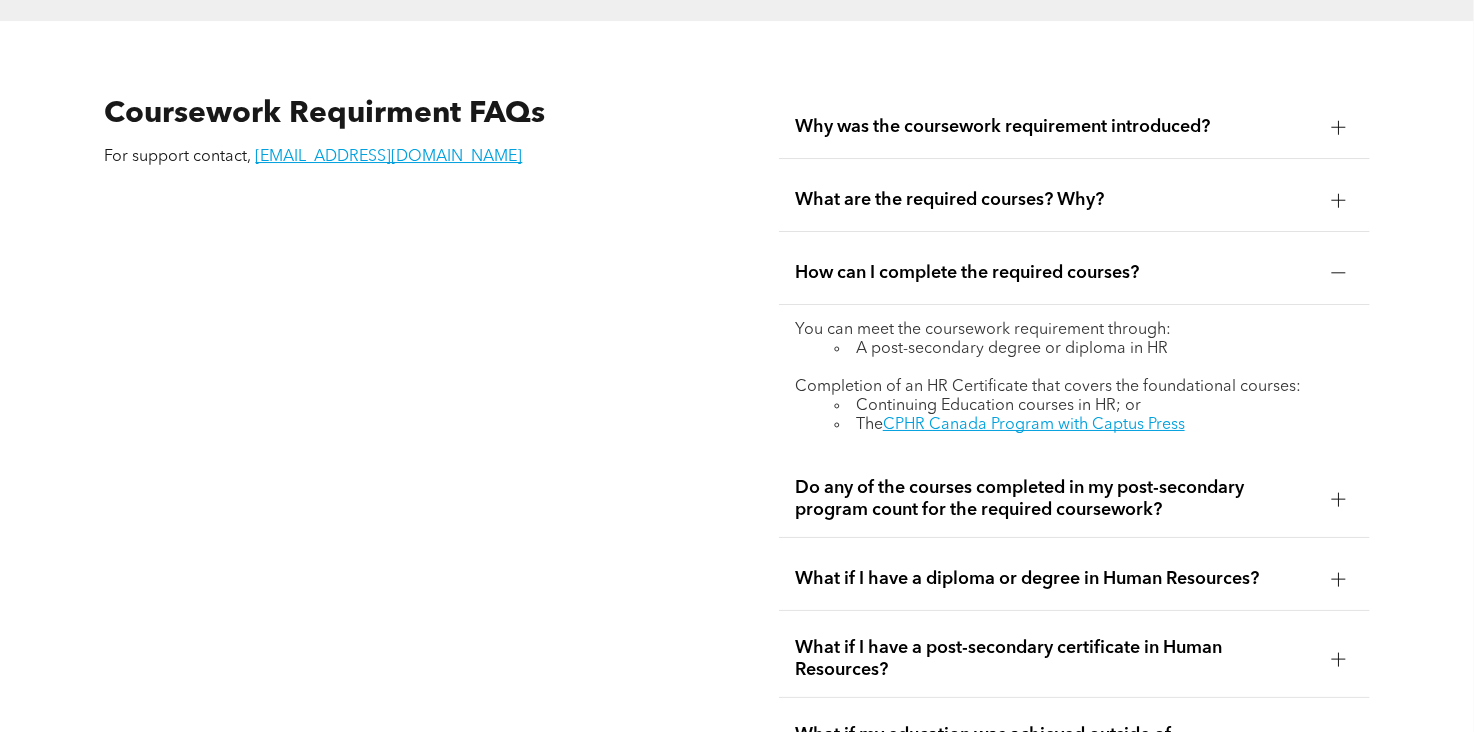 click at bounding box center [1339, 200] 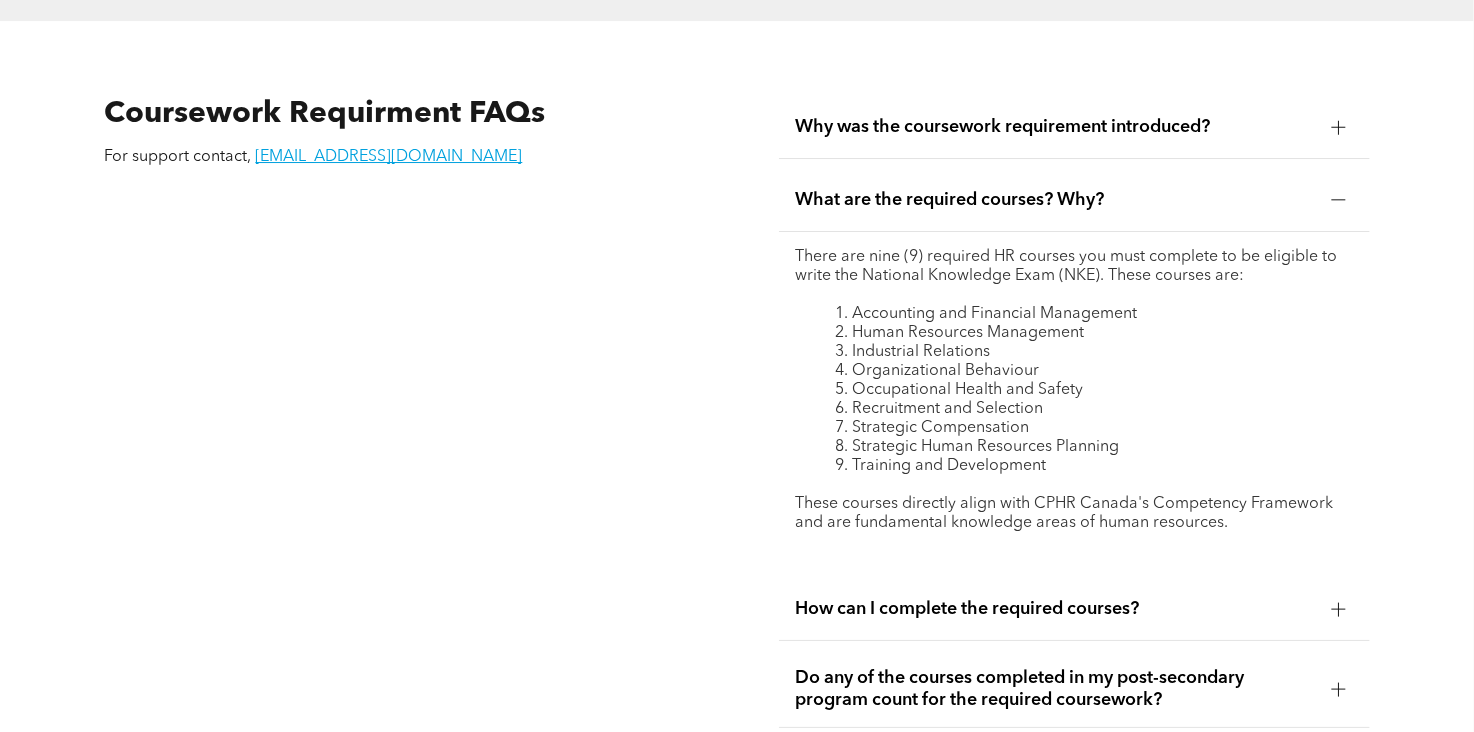 click at bounding box center (1338, 127) 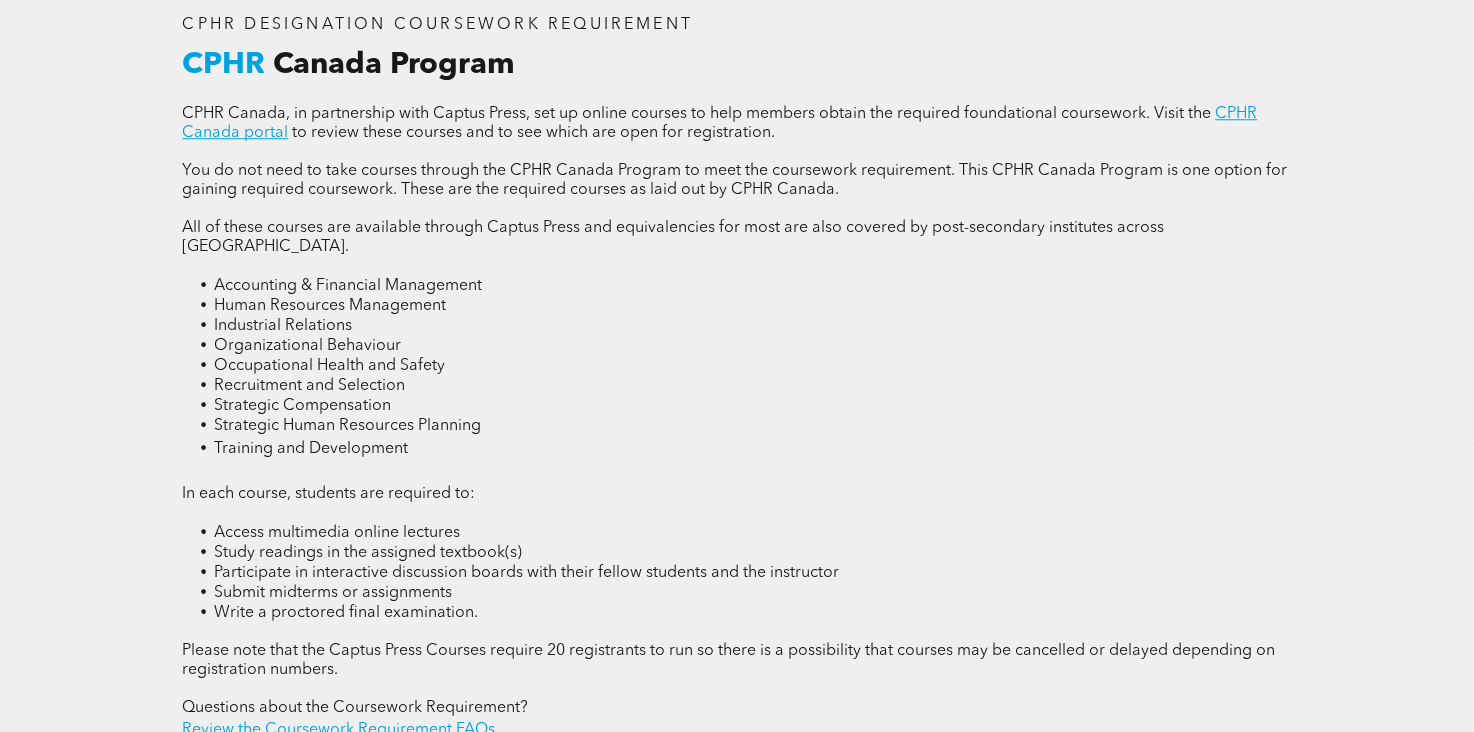 scroll, scrollTop: 2600, scrollLeft: 0, axis: vertical 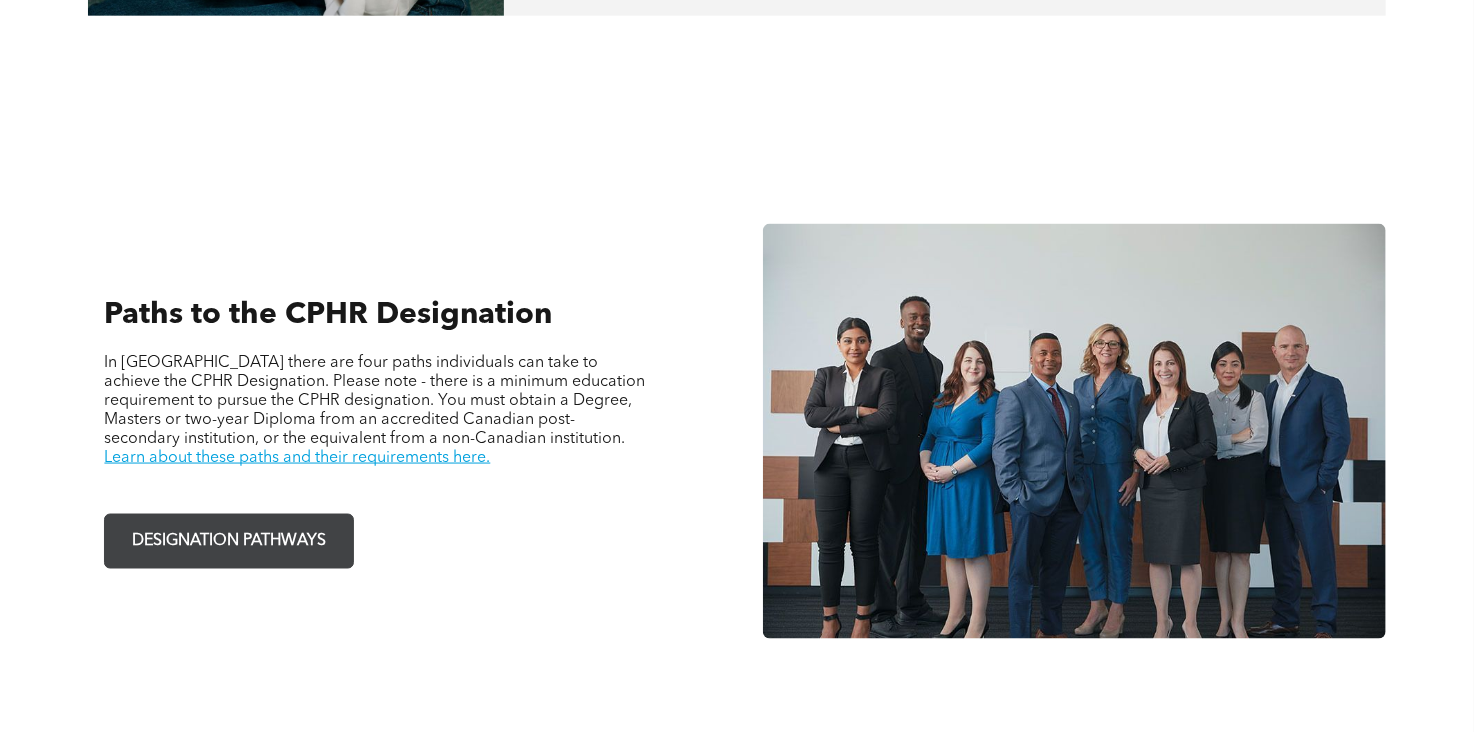 click on "DESIGNATION PATHWAYS" at bounding box center [229, 541] 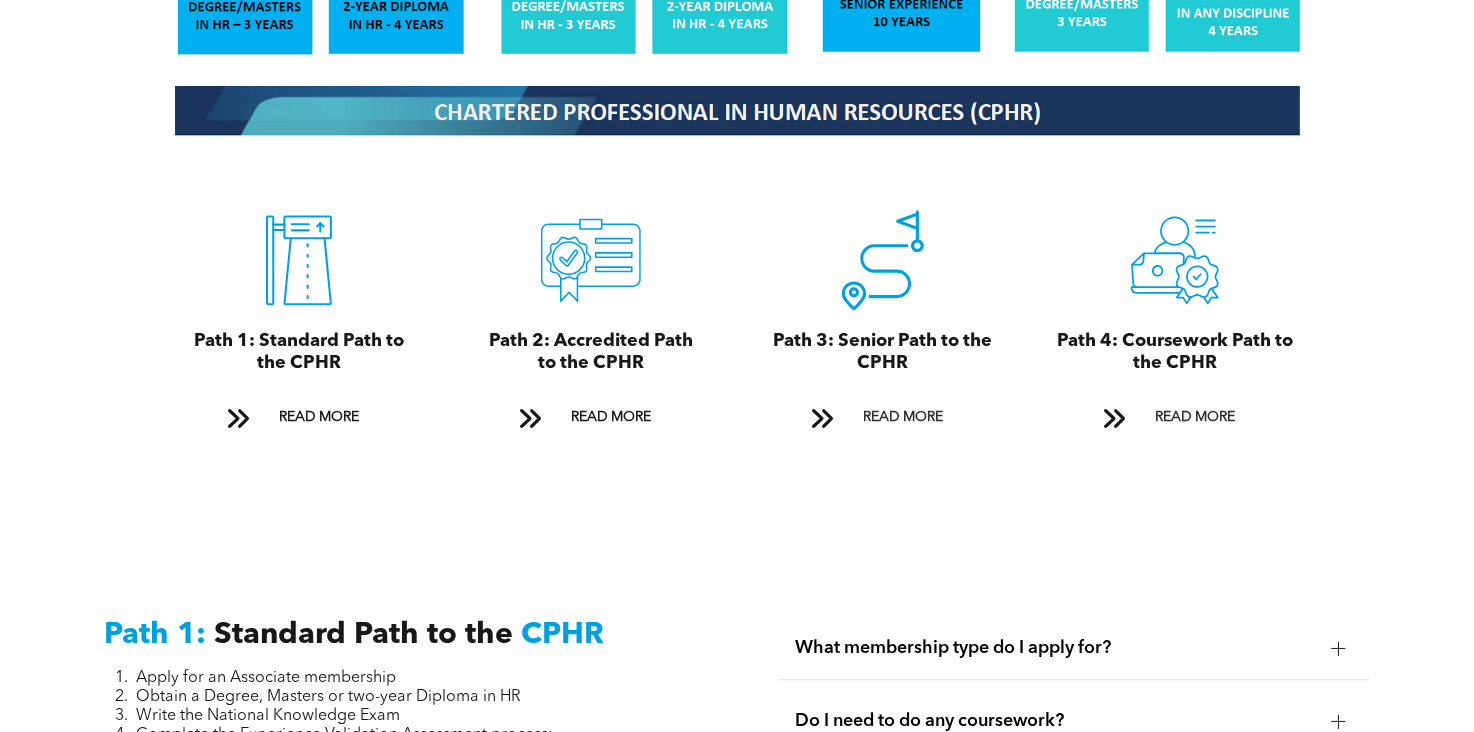 scroll, scrollTop: 2400, scrollLeft: 0, axis: vertical 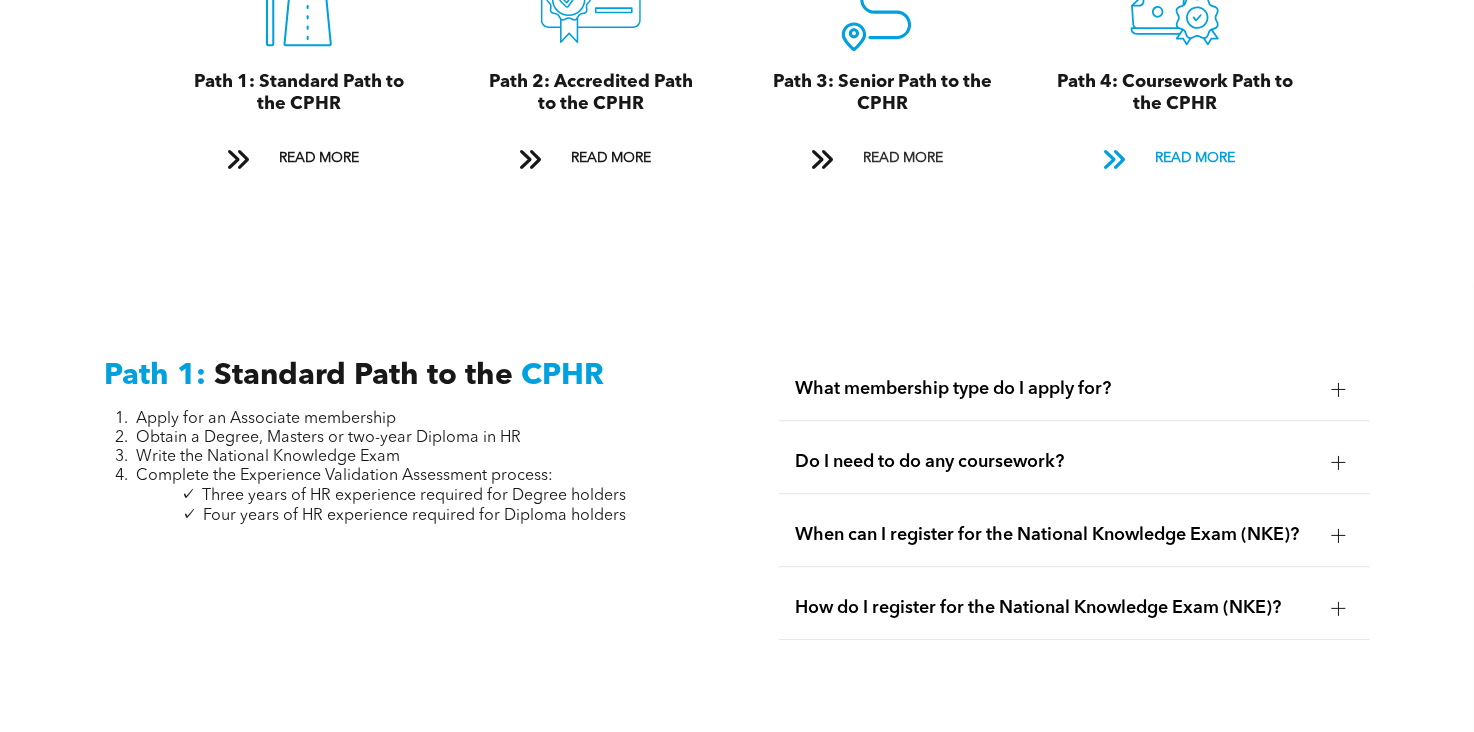 click on "READ MORE" at bounding box center [1175, 158] 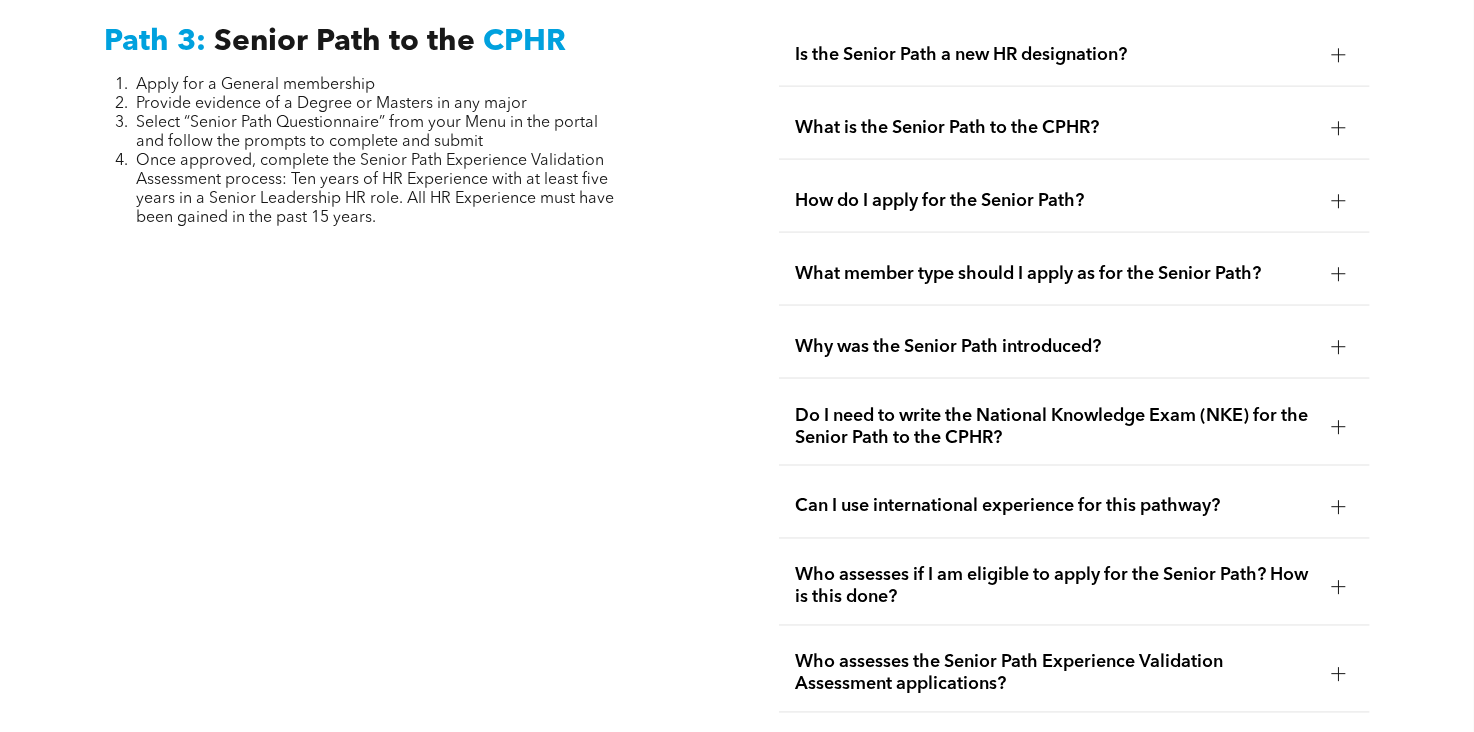 scroll, scrollTop: 5892, scrollLeft: 0, axis: vertical 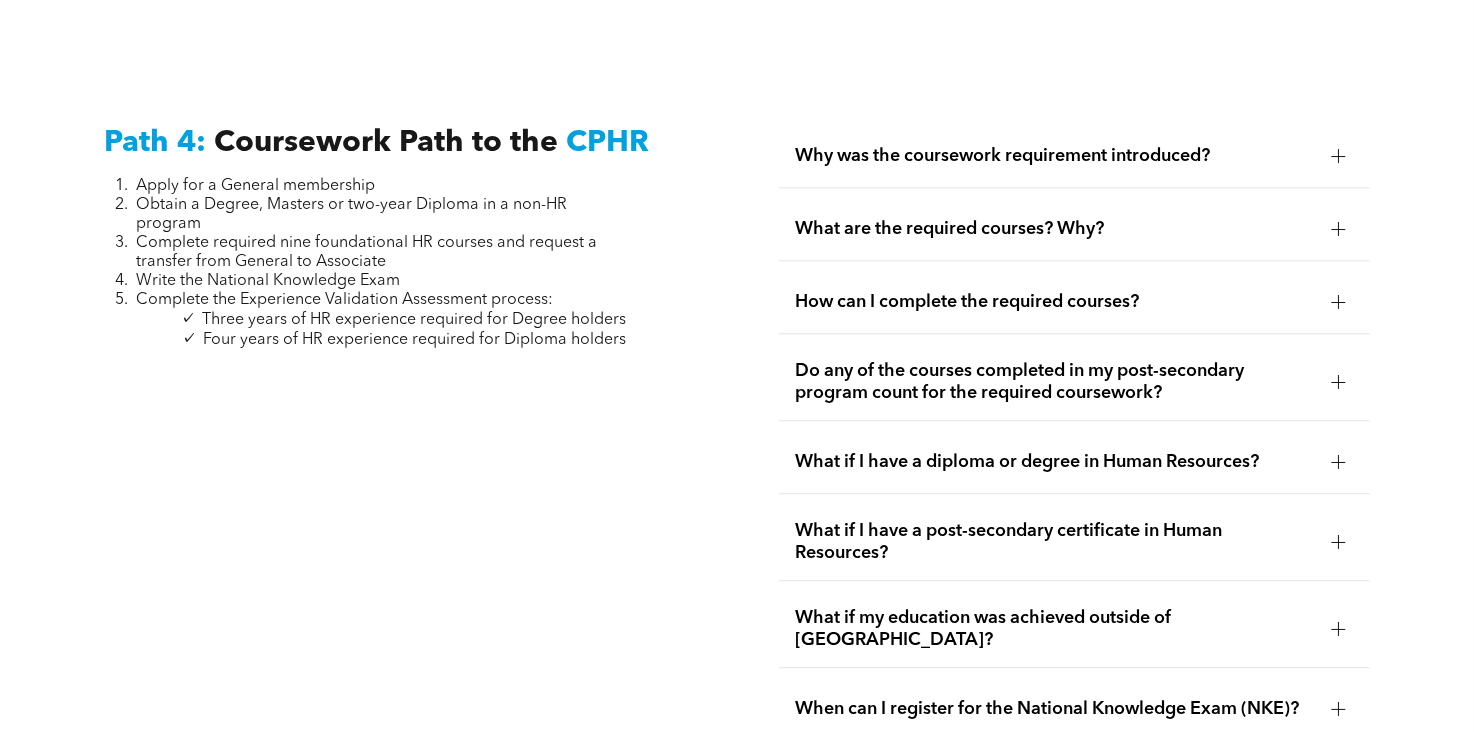click at bounding box center [1338, 229] 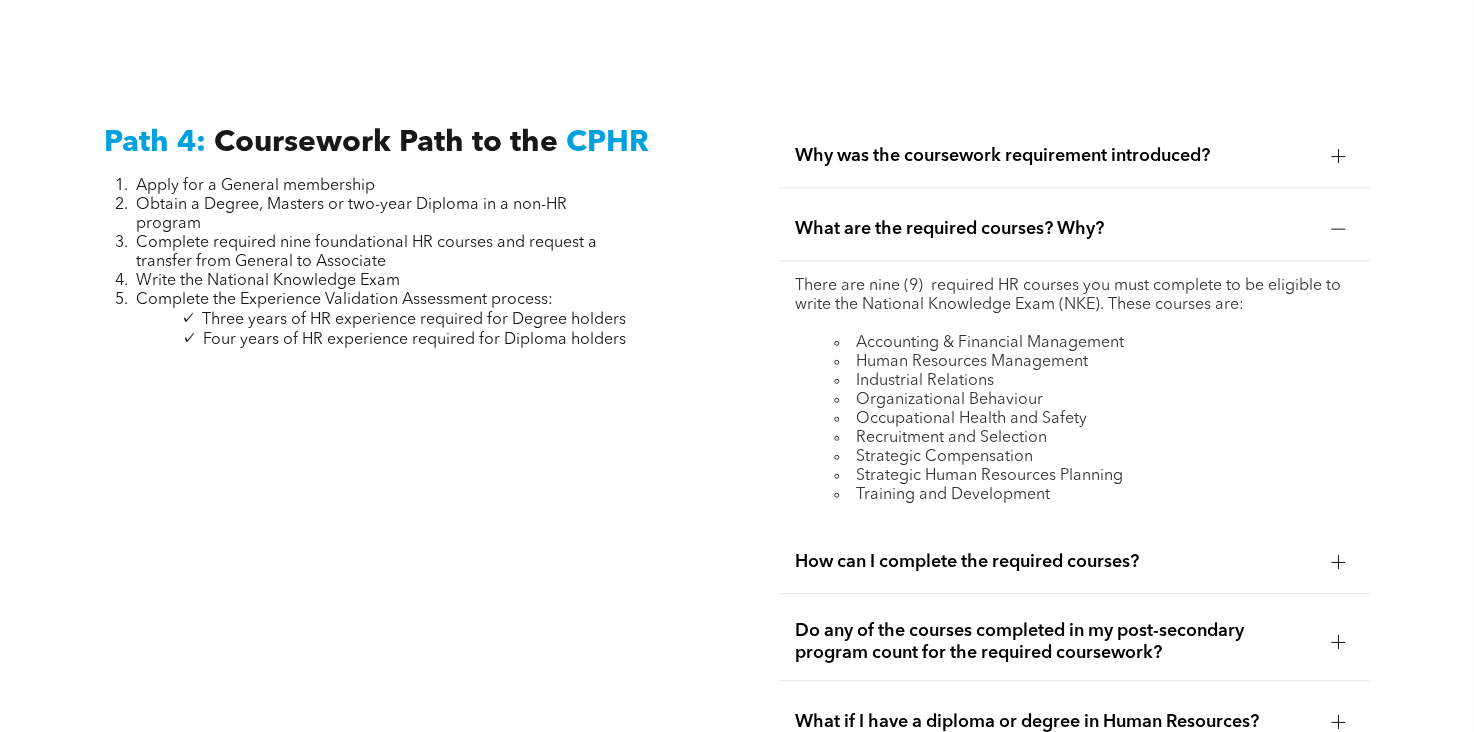 click at bounding box center [1339, 562] 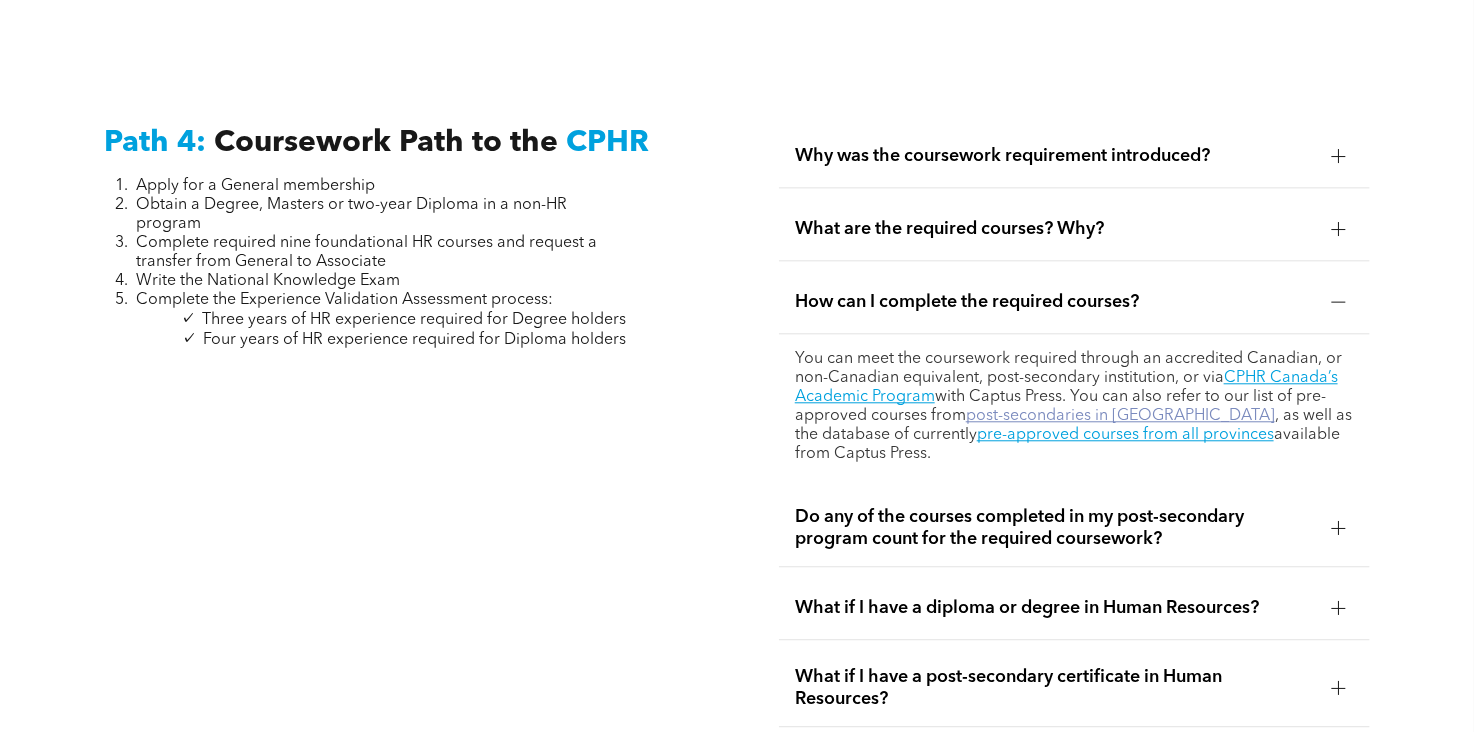 click on "post-secondaries in [GEOGRAPHIC_DATA]" at bounding box center [1120, 416] 